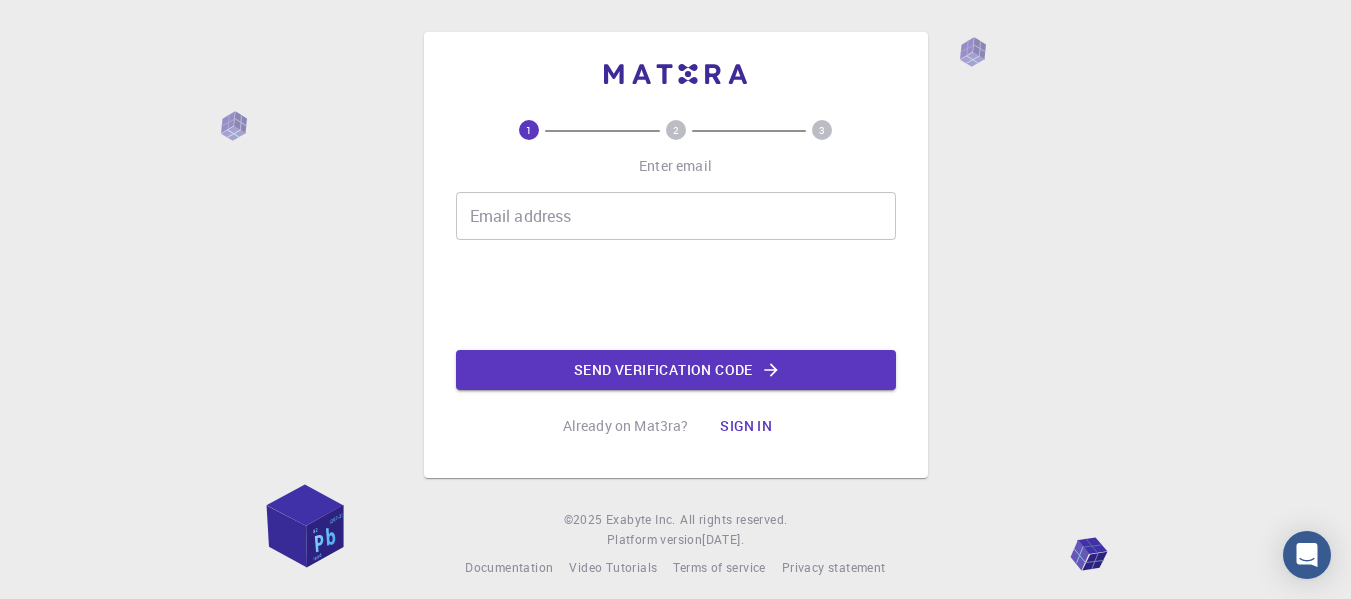 scroll, scrollTop: 0, scrollLeft: 0, axis: both 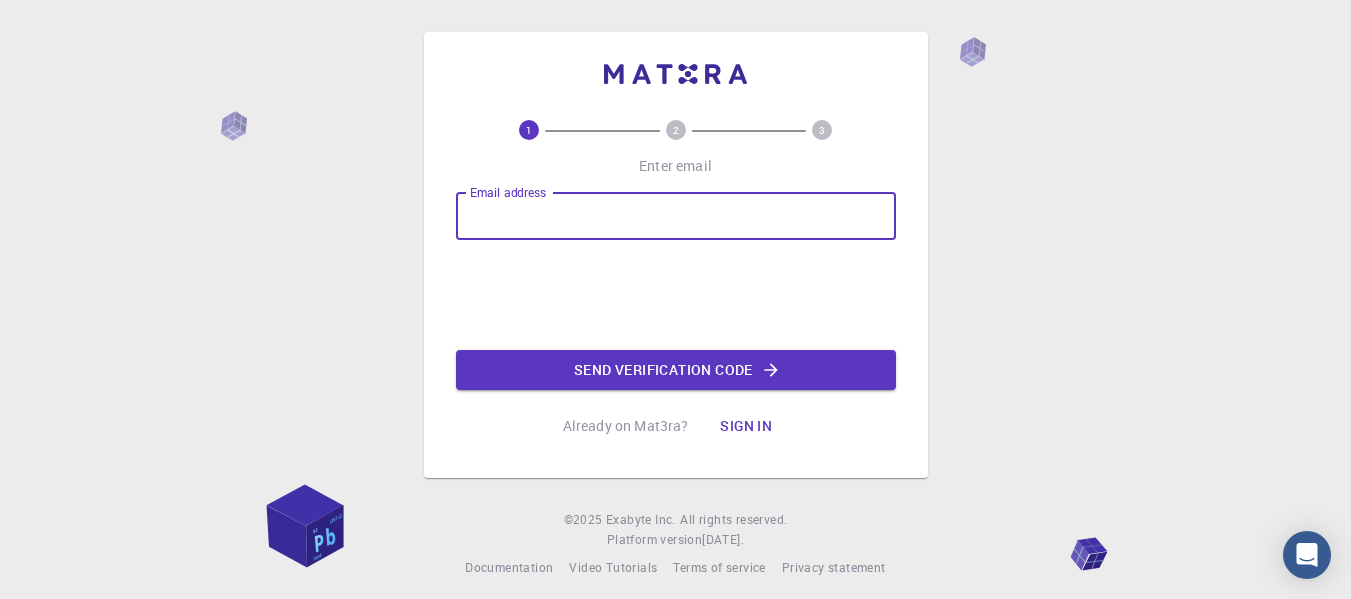 click on "Email address" at bounding box center [676, 216] 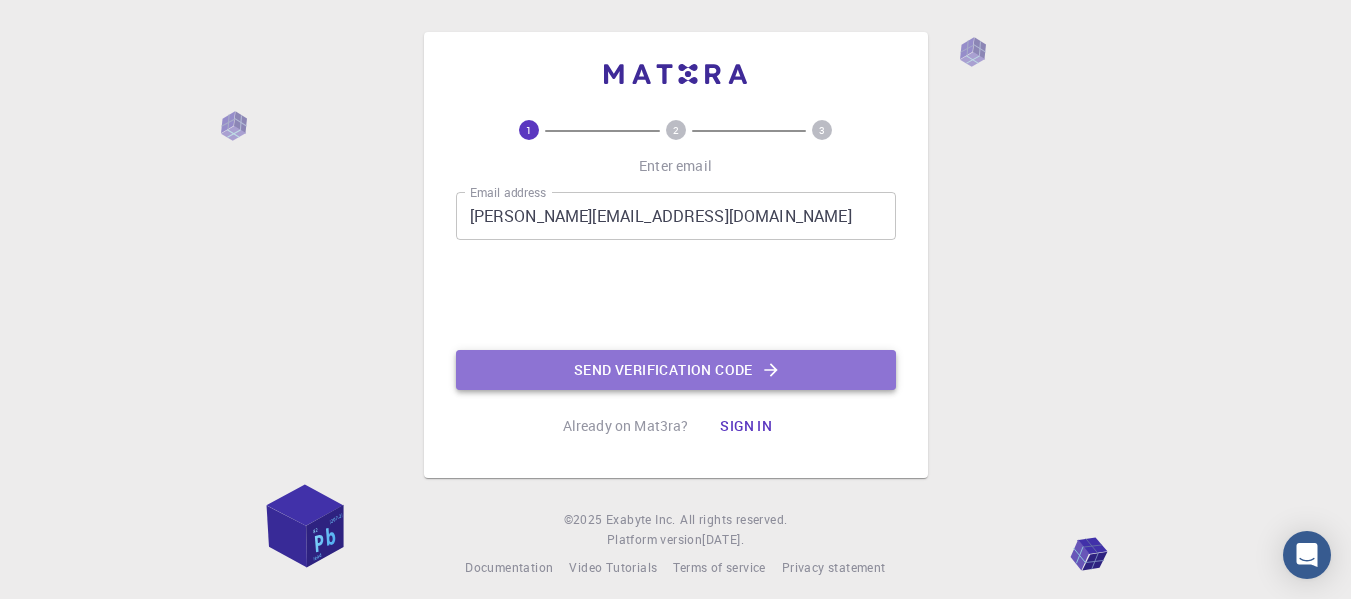 click on "Send verification code" 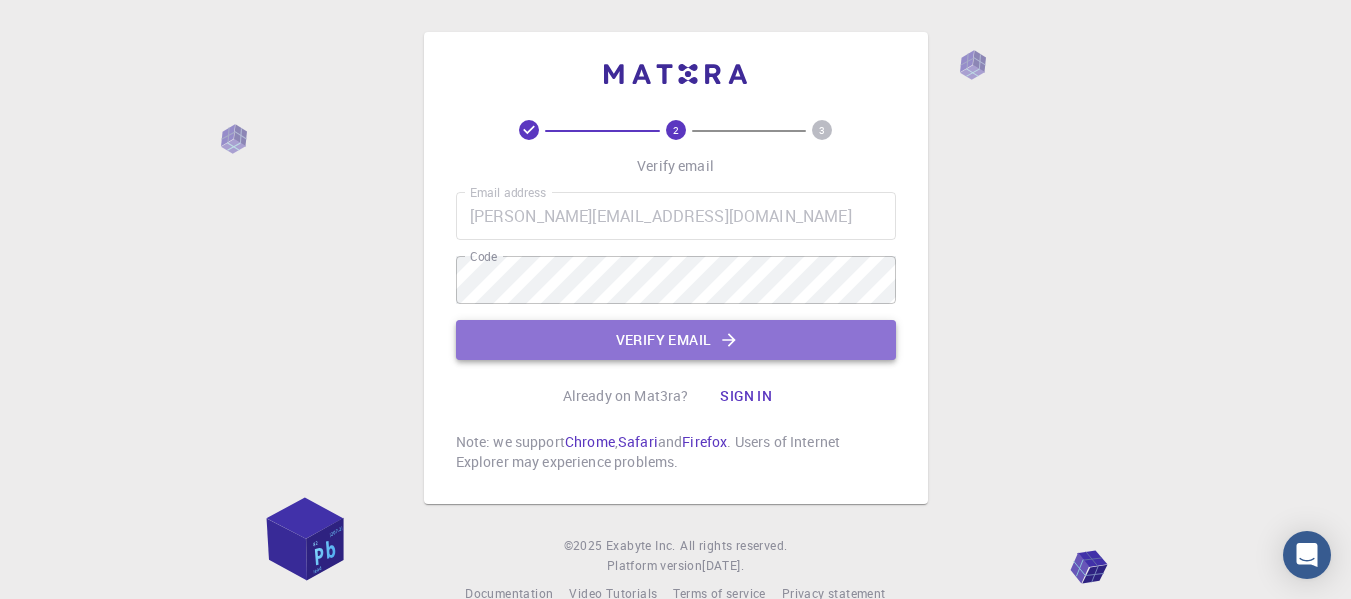 click on "Verify email" 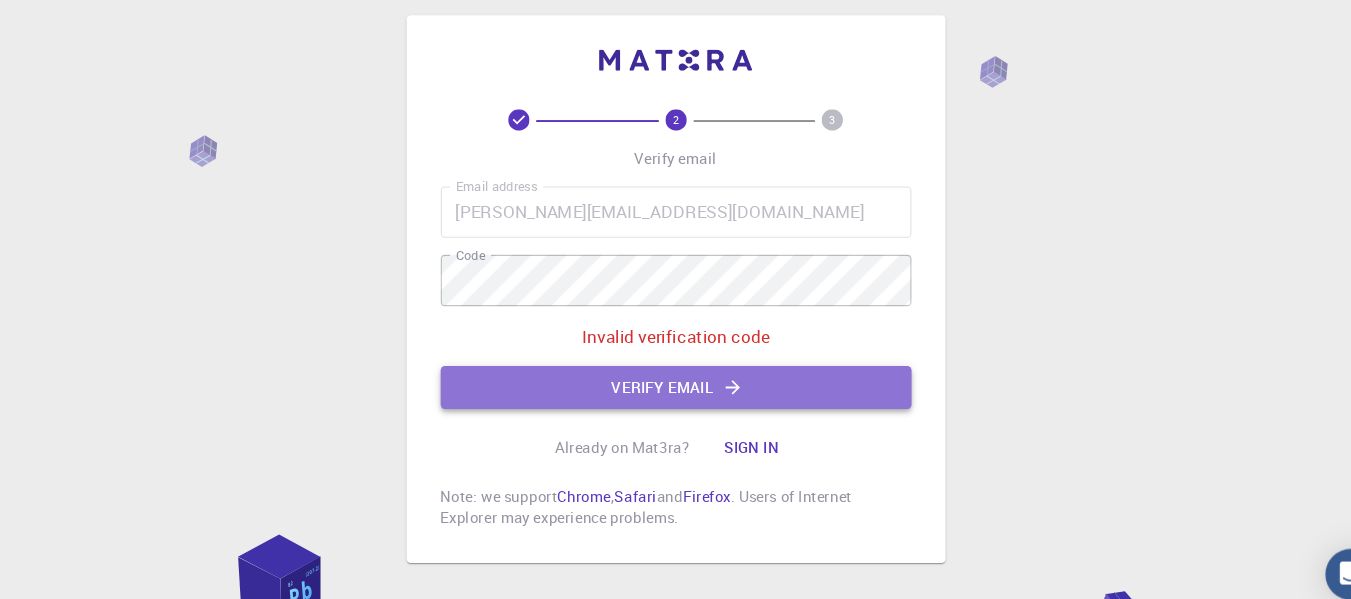 click on "Verify email" at bounding box center (676, 380) 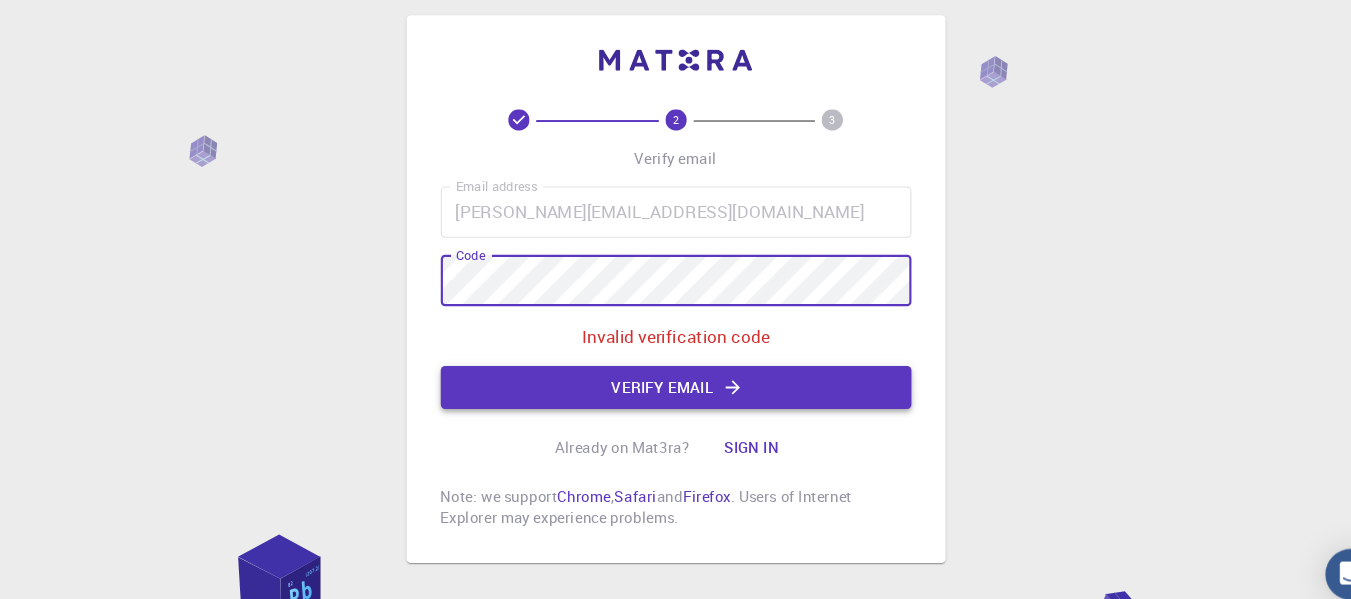 click on "Verify email" at bounding box center (676, 380) 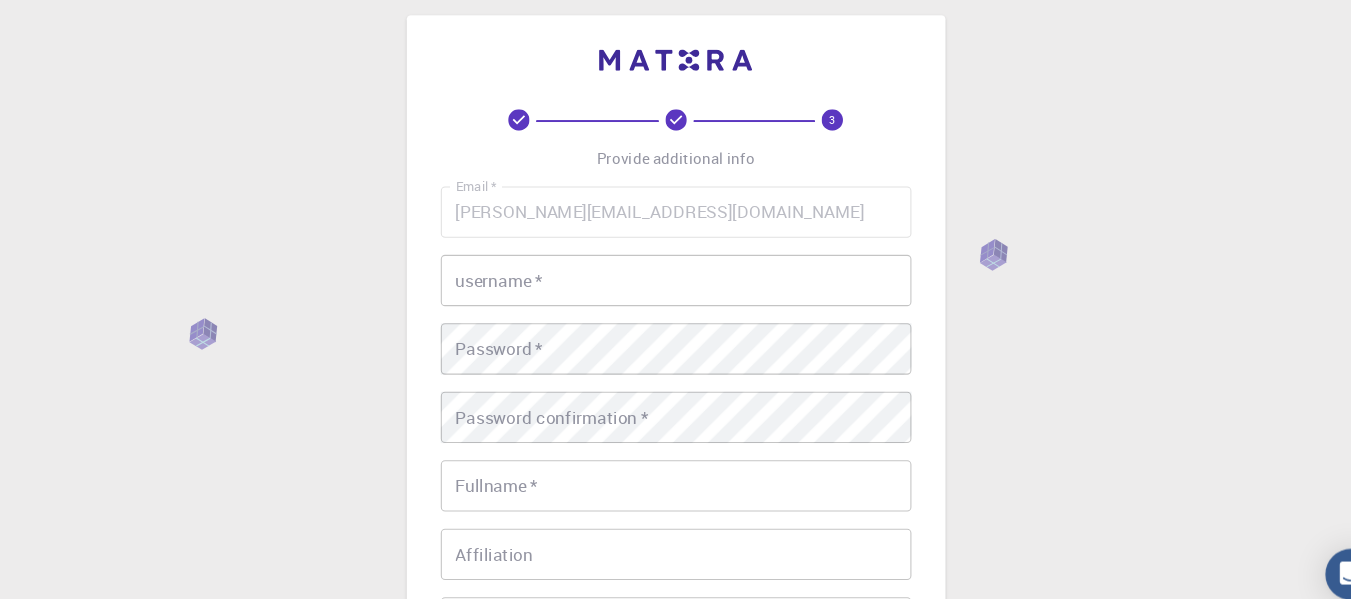 click on "username   *" at bounding box center [676, 280] 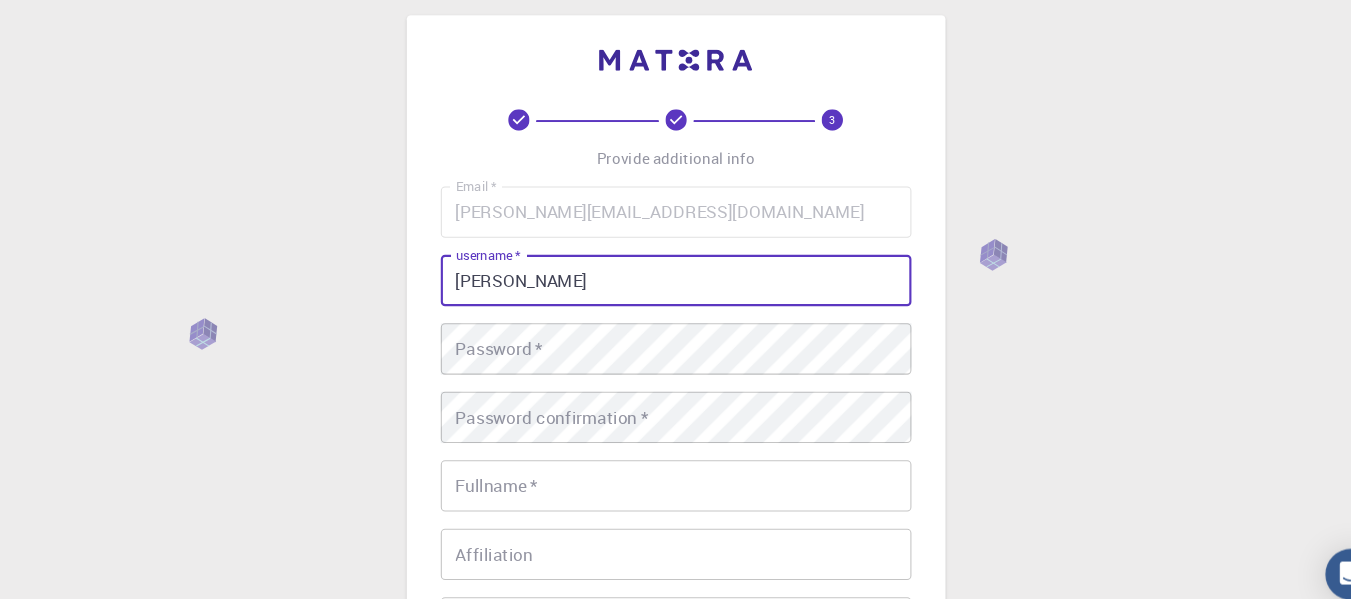 type on "[PERSON_NAME]" 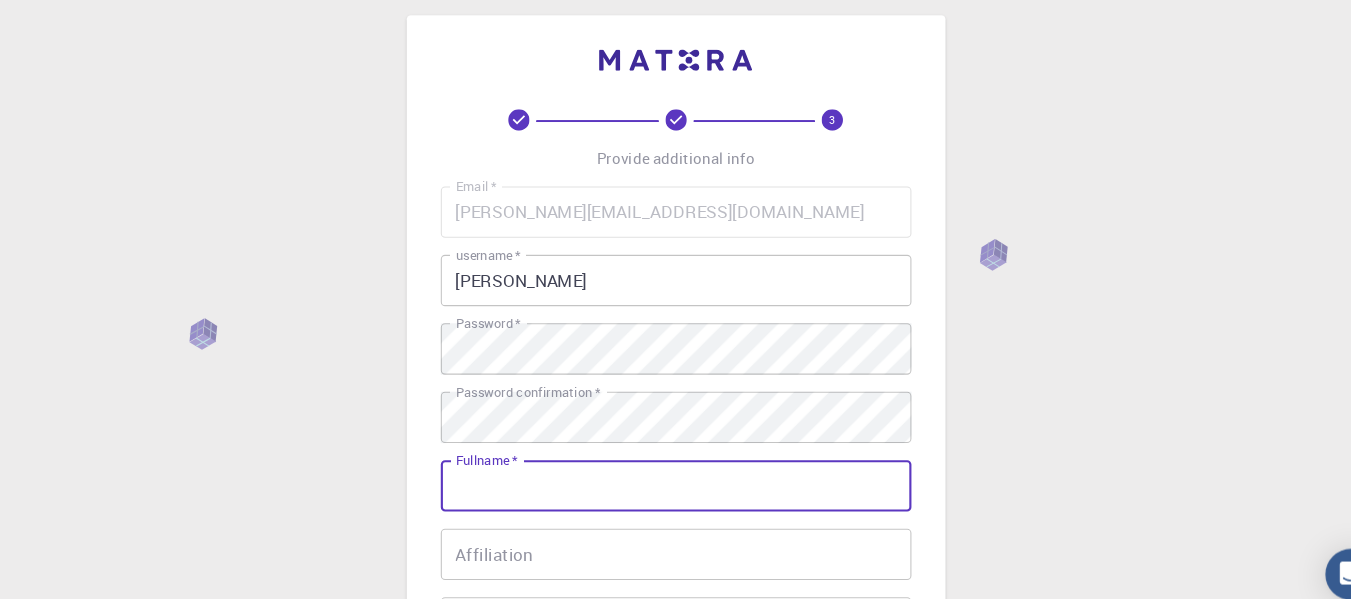 click on "Fullname   *" at bounding box center [676, 472] 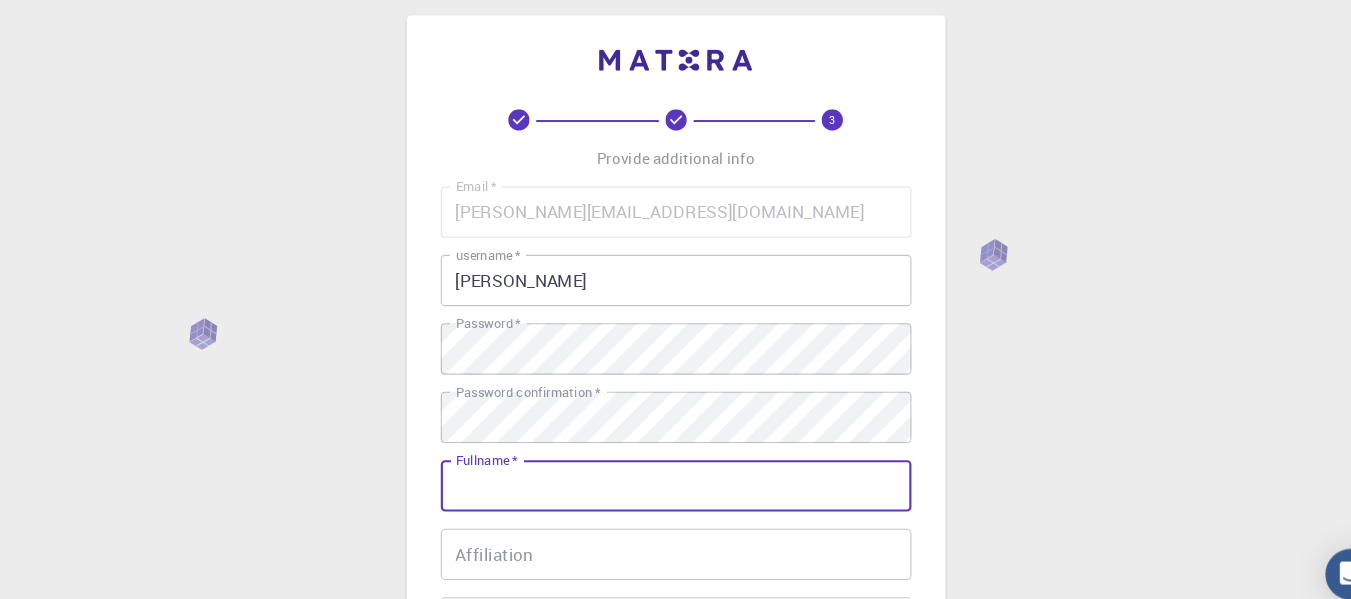type on "[PERSON_NAME]" 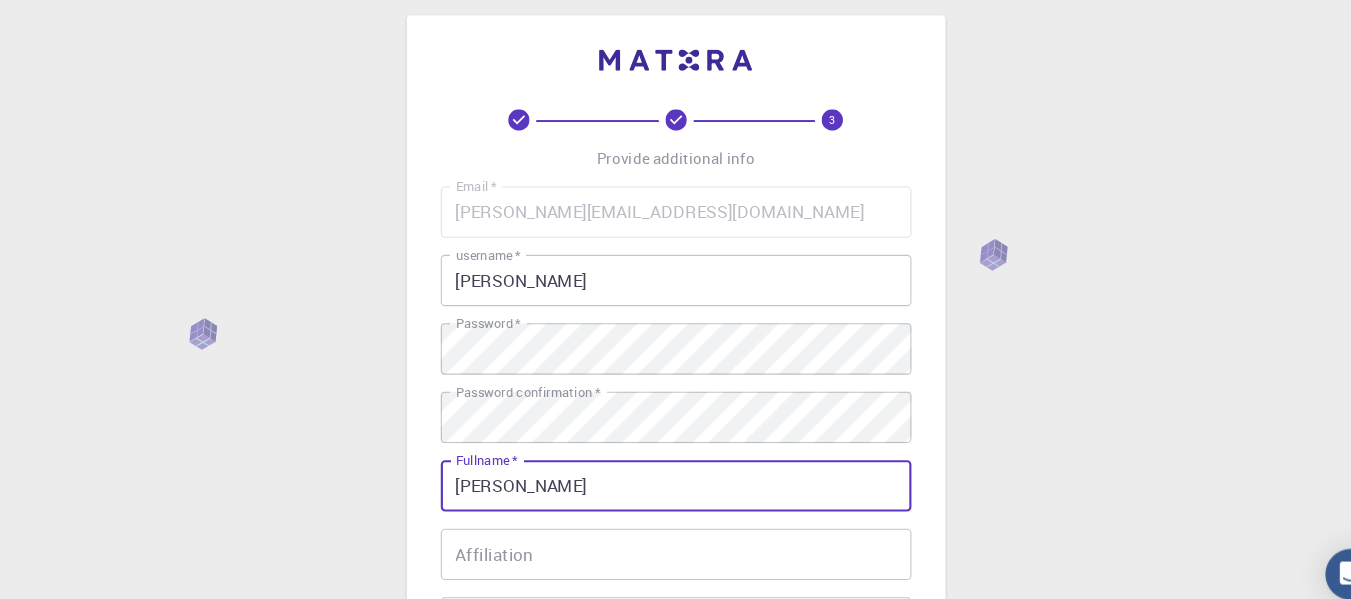 type on "0833021674" 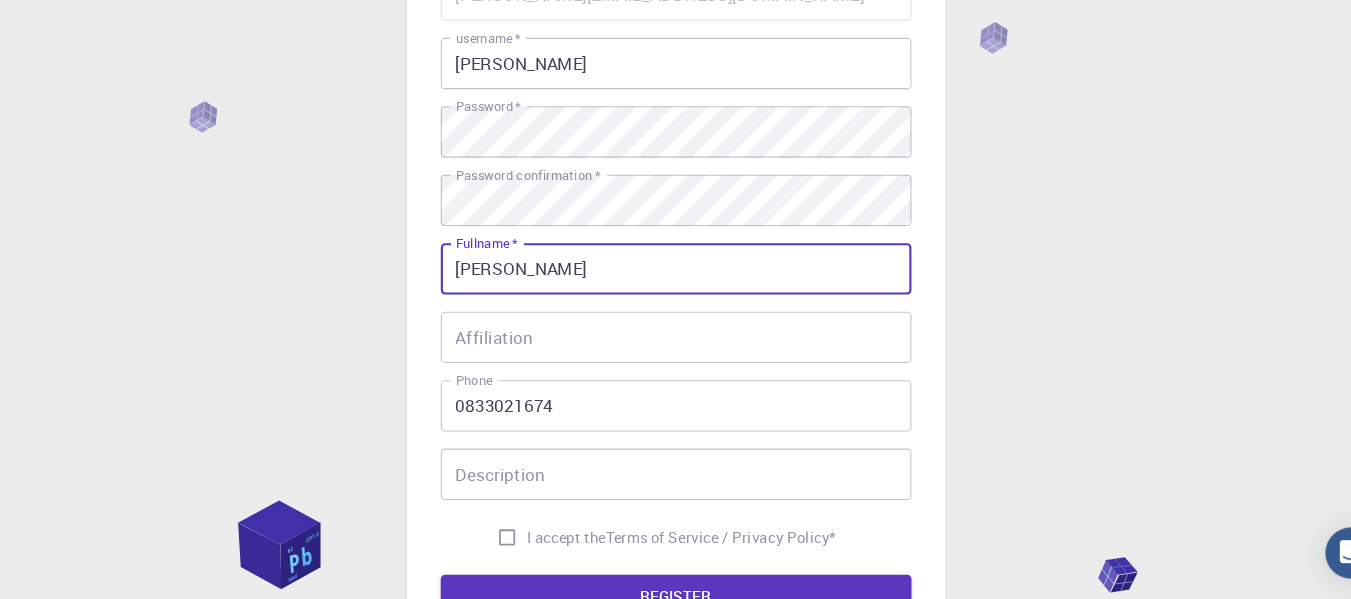 scroll, scrollTop: 204, scrollLeft: 0, axis: vertical 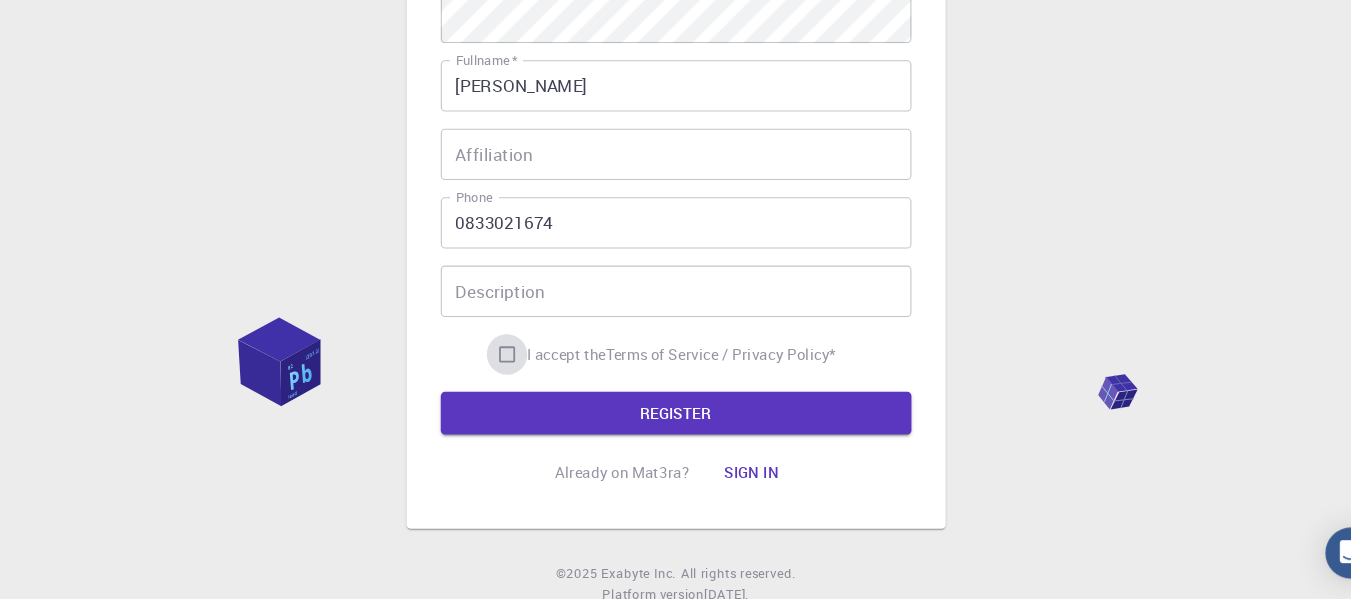 click on "I accept the  Terms of Service / Privacy Policy  *" at bounding box center [518, 369] 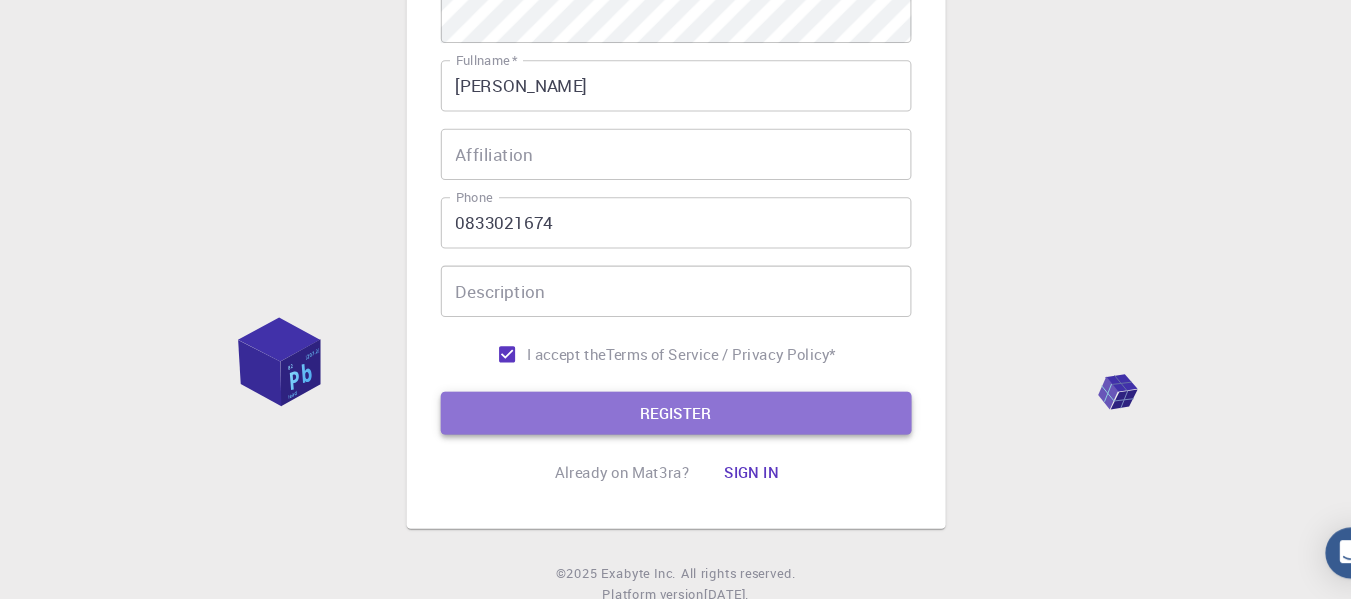 click on "REGISTER" at bounding box center (676, 424) 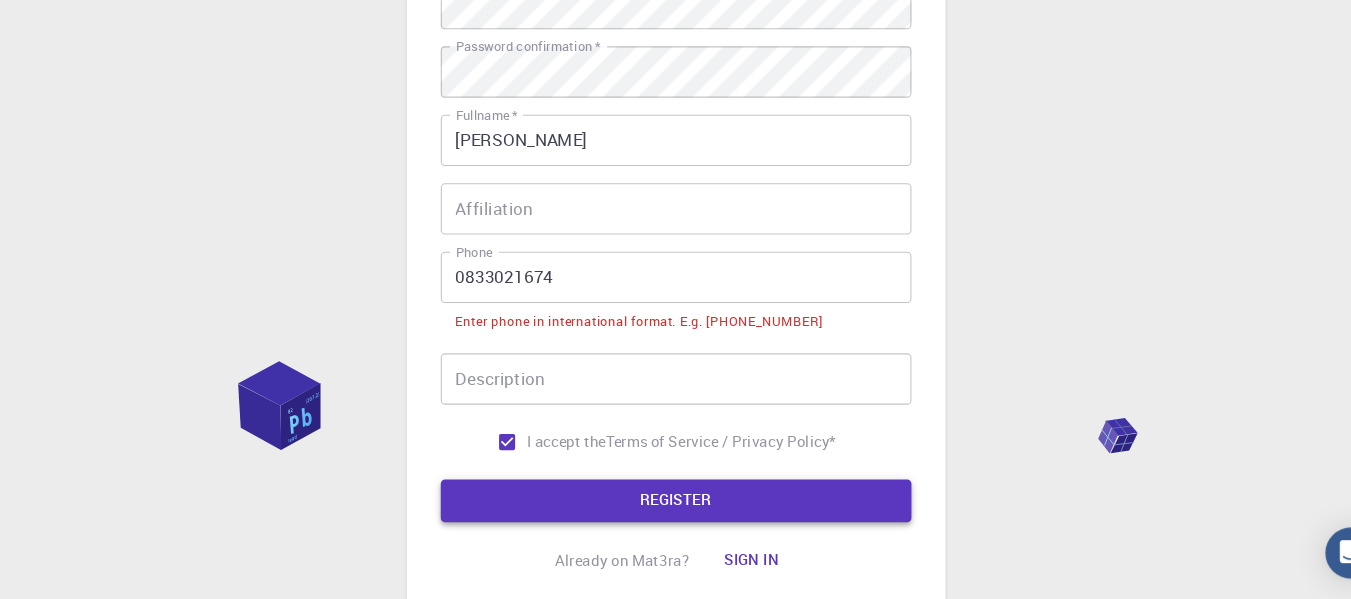 scroll, scrollTop: 405, scrollLeft: 0, axis: vertical 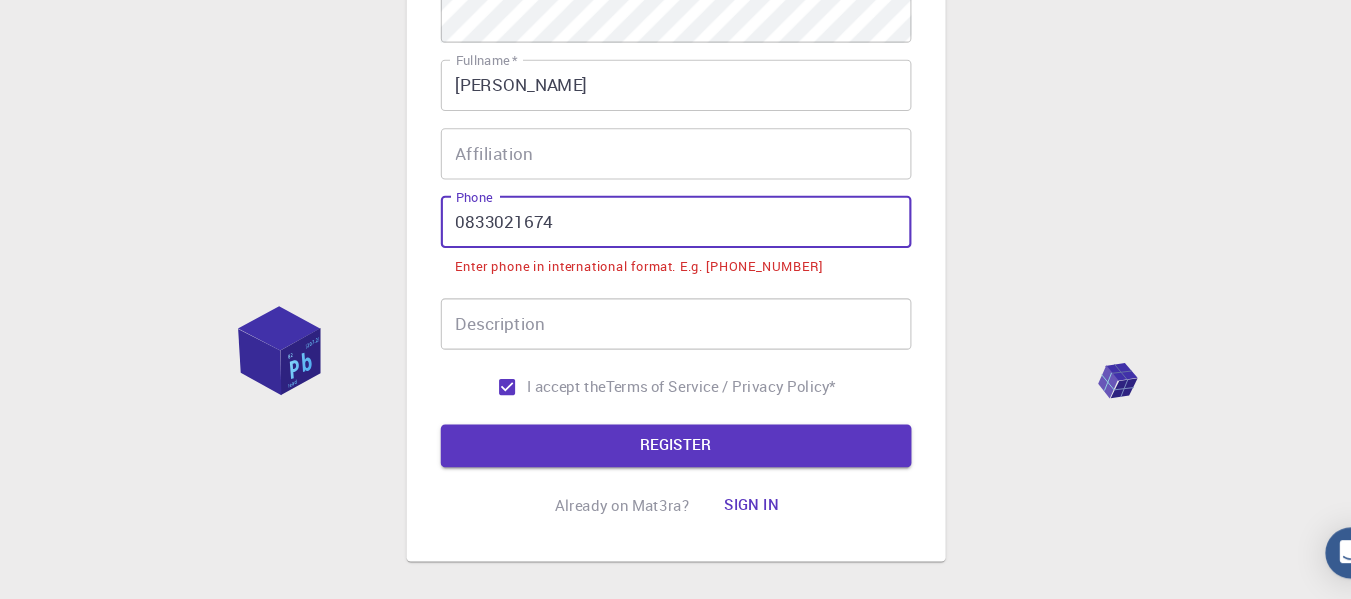 click on "0833021674" at bounding box center (676, 246) 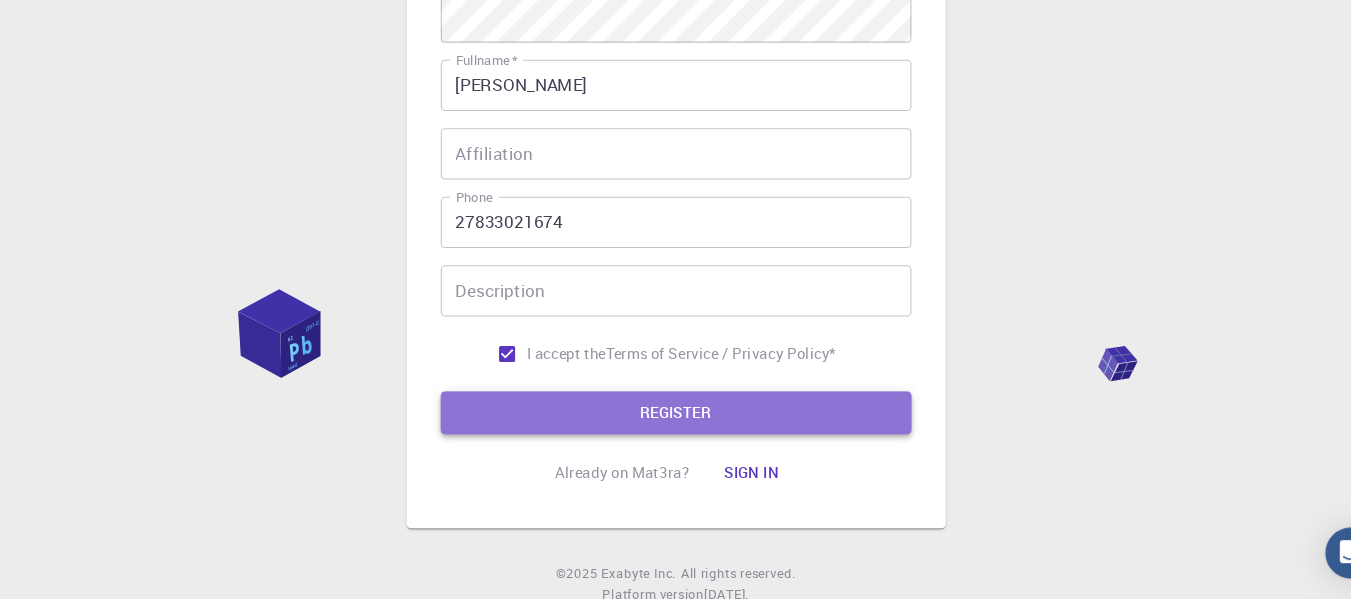 click on "REGISTER" at bounding box center [676, 424] 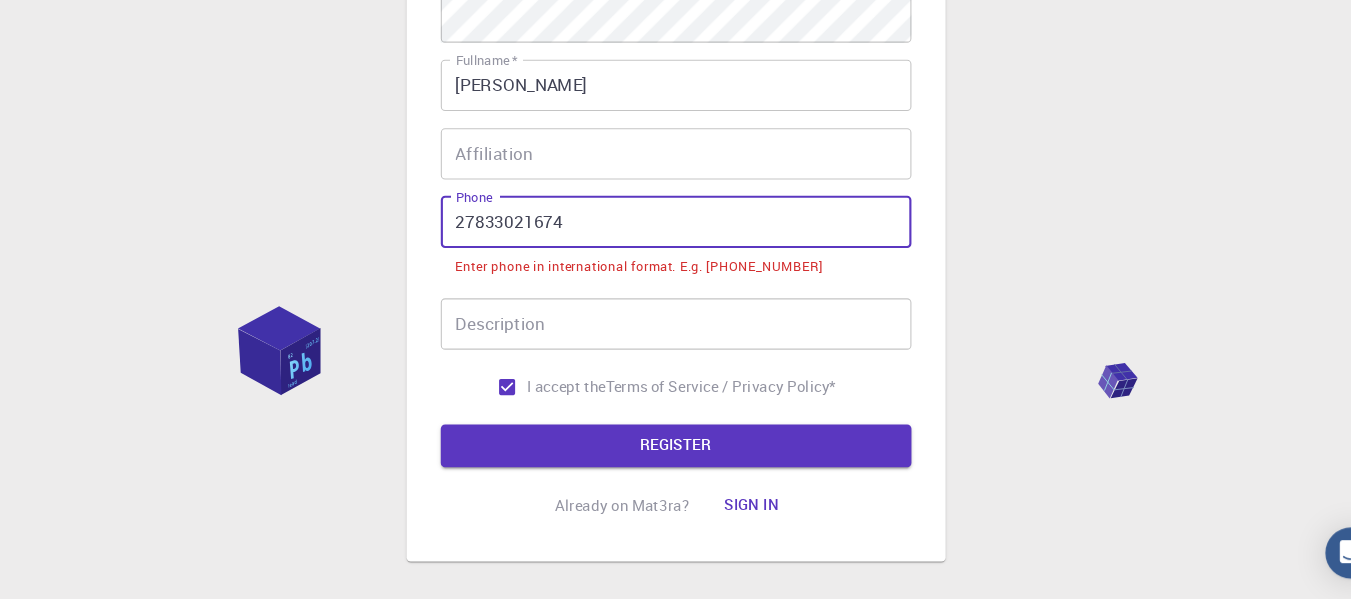 click on "27833021674" at bounding box center [676, 246] 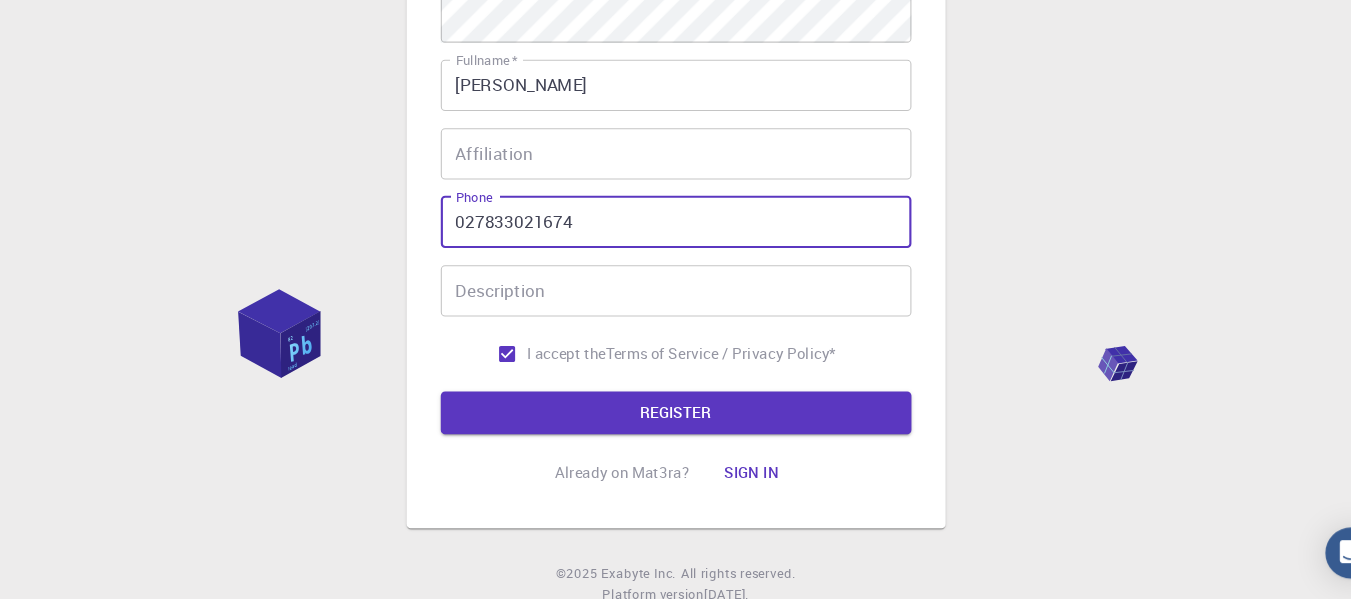click on "REGISTER" at bounding box center (676, 424) 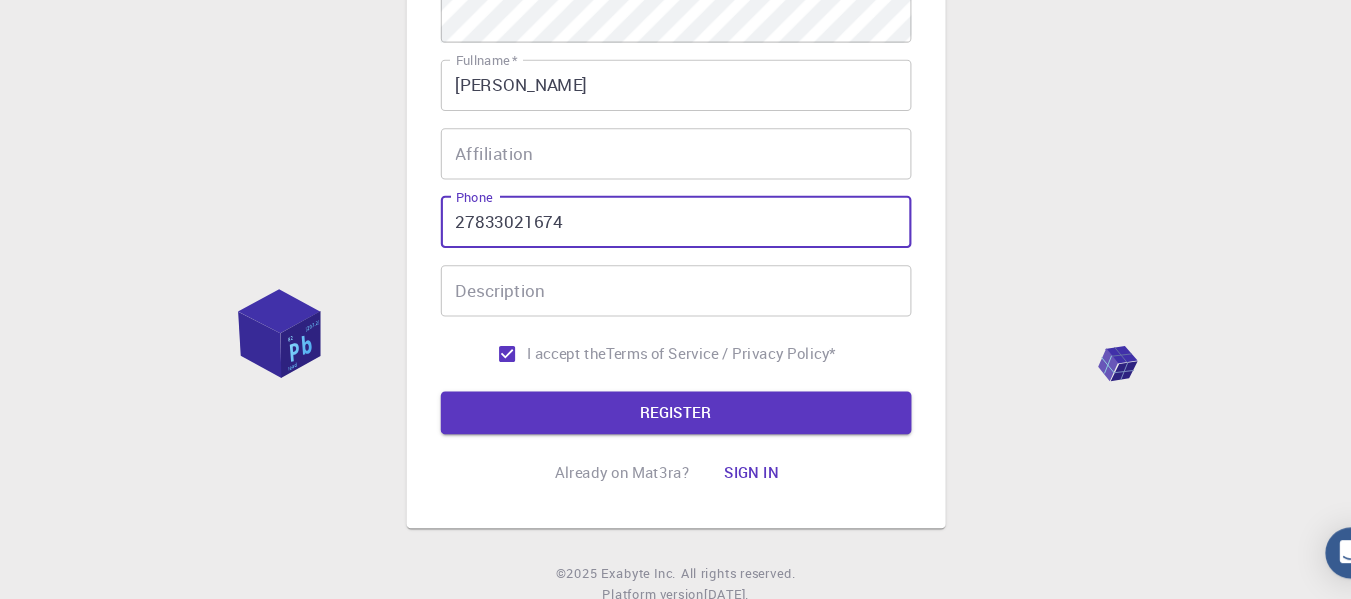 click on "27833021674" at bounding box center (676, 246) 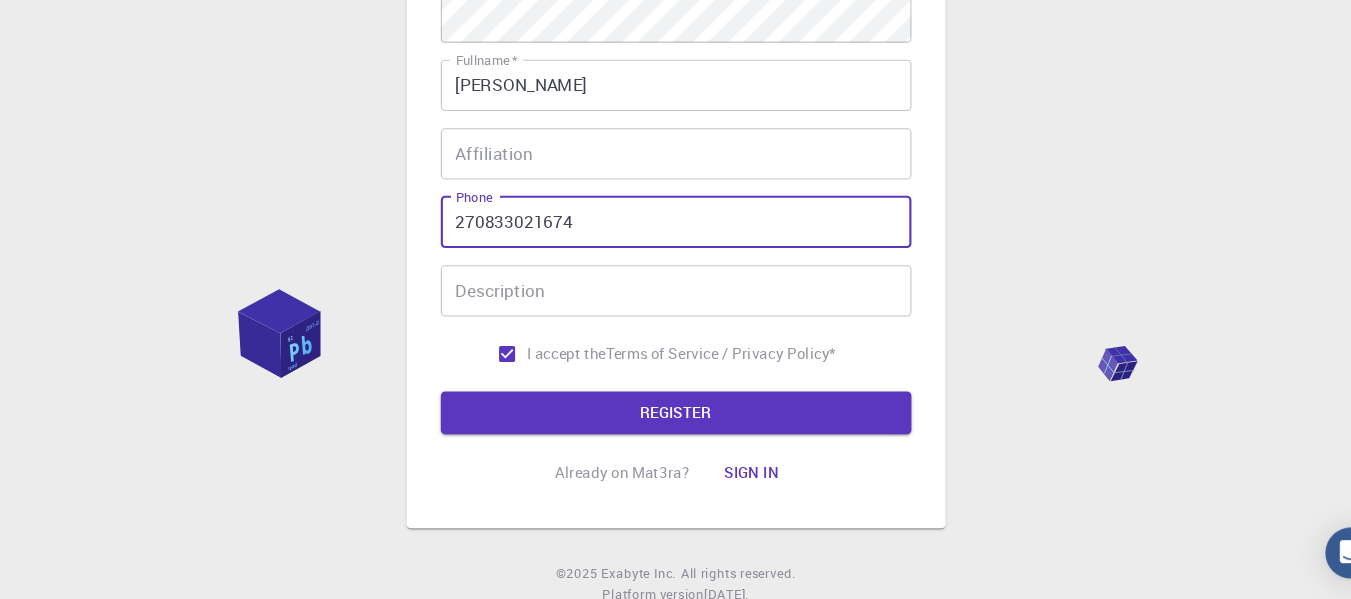 click on "REGISTER" at bounding box center (676, 424) 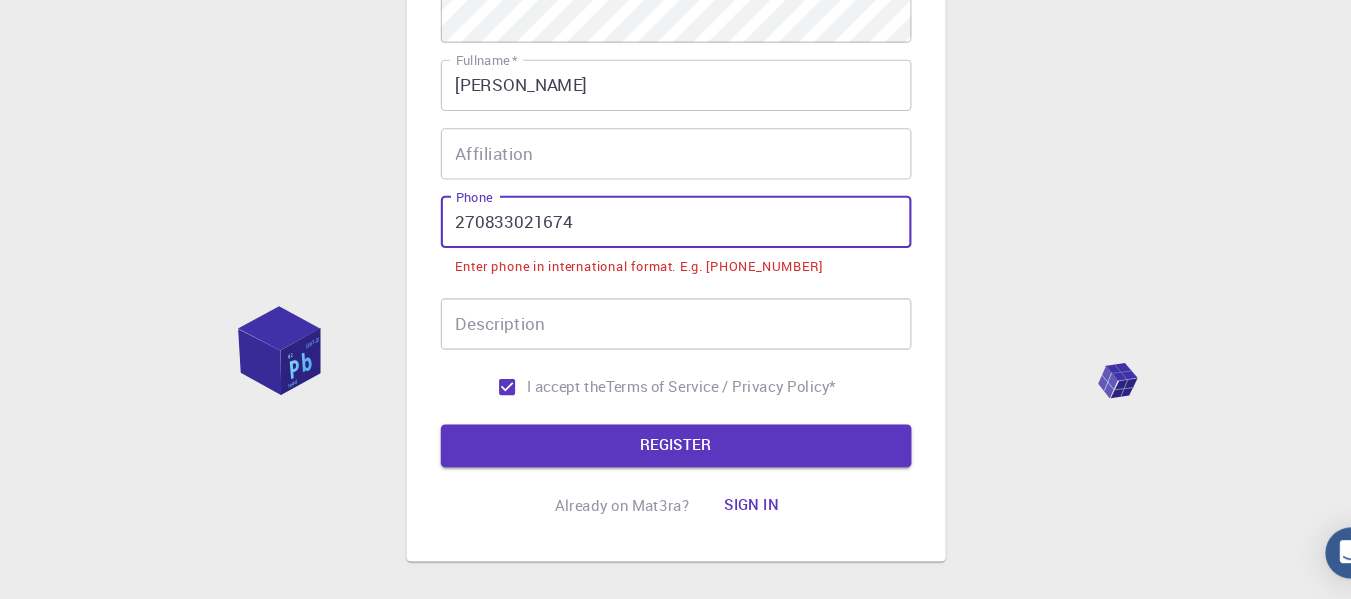 click on "270833021674" at bounding box center (676, 246) 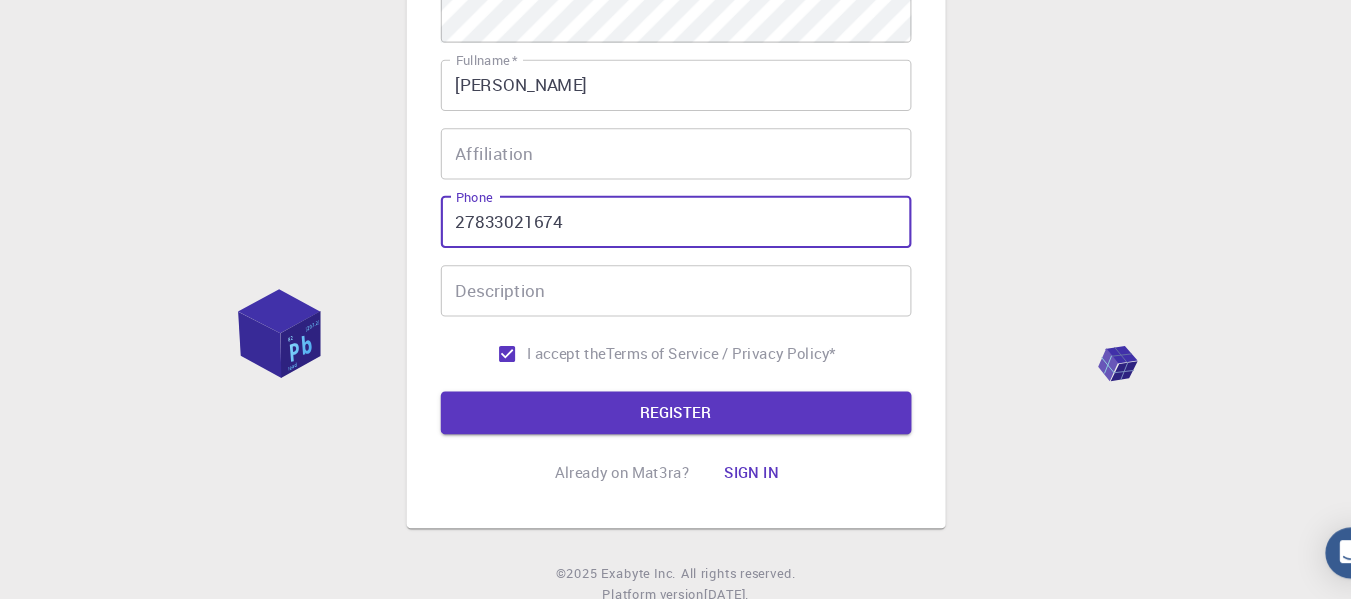 click on "27833021674" at bounding box center [676, 246] 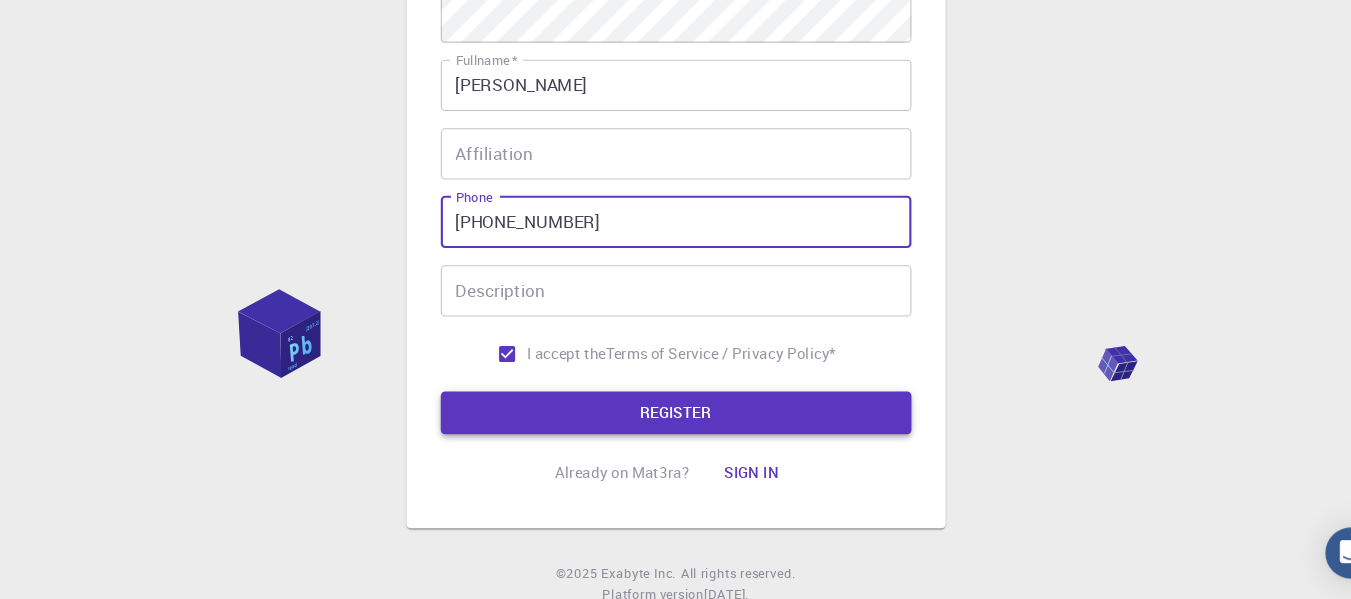 type on "[PHONE_NUMBER]" 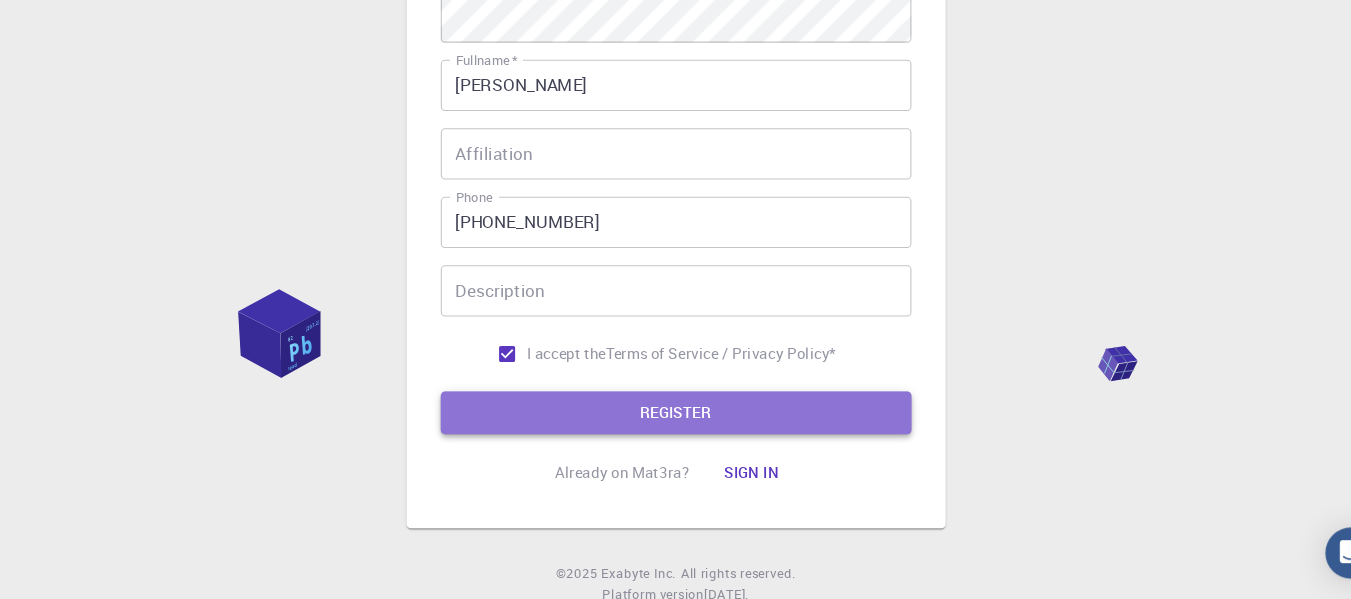 click on "REGISTER" at bounding box center [676, 424] 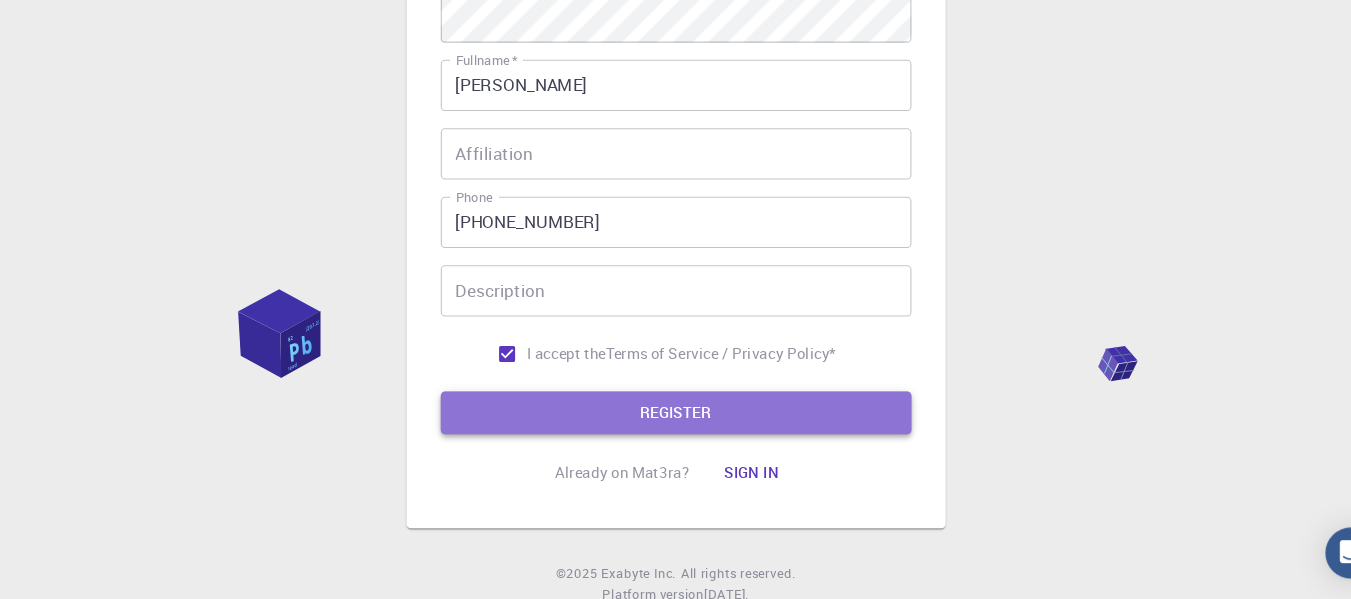 click on "REGISTER" at bounding box center (676, 424) 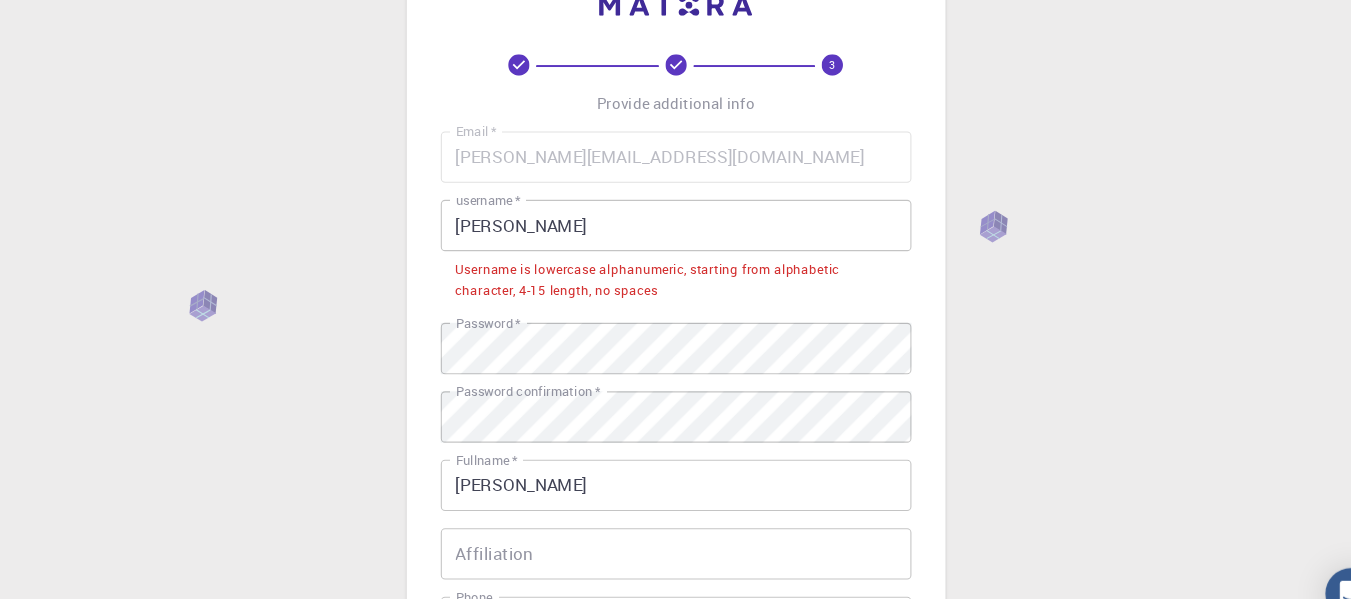 scroll, scrollTop: 0, scrollLeft: 0, axis: both 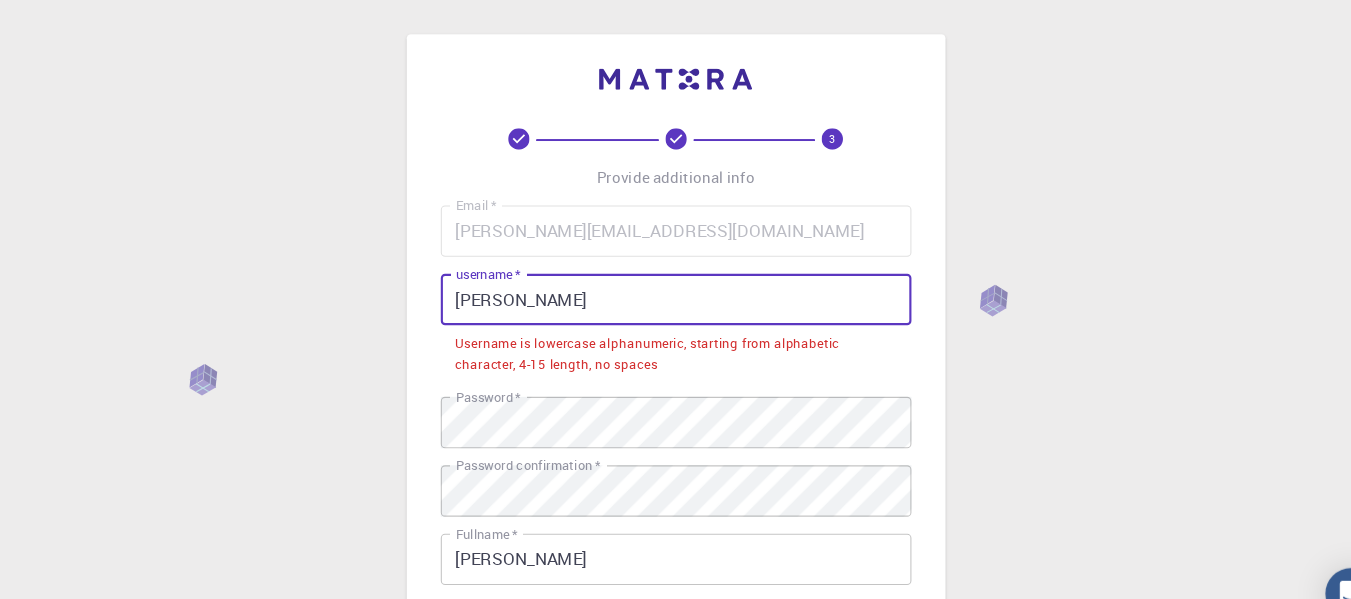 click on "[PERSON_NAME]" at bounding box center [676, 280] 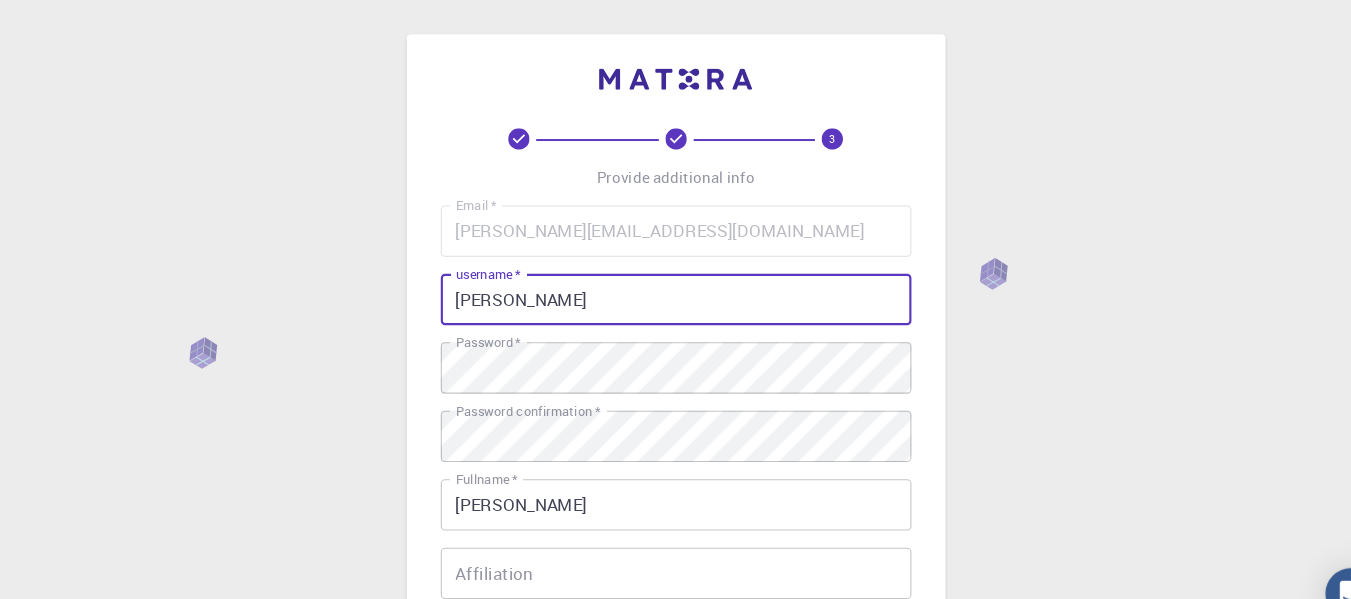 click on "[PERSON_NAME]" at bounding box center [676, 280] 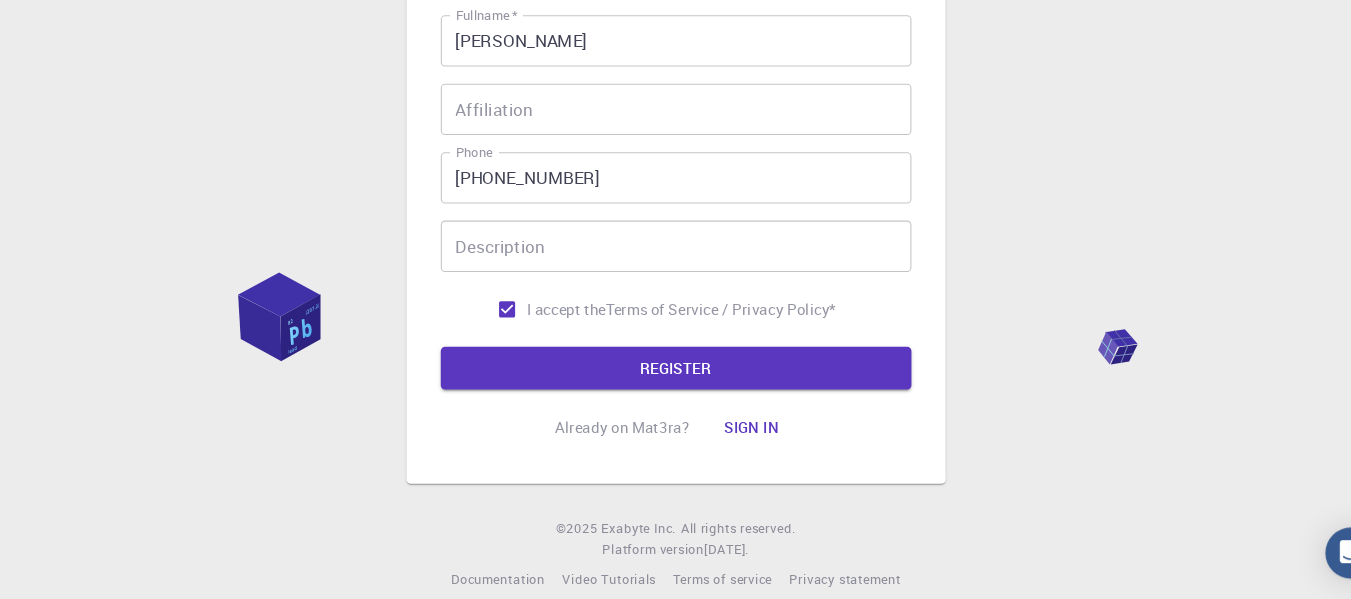 scroll, scrollTop: 419, scrollLeft: 0, axis: vertical 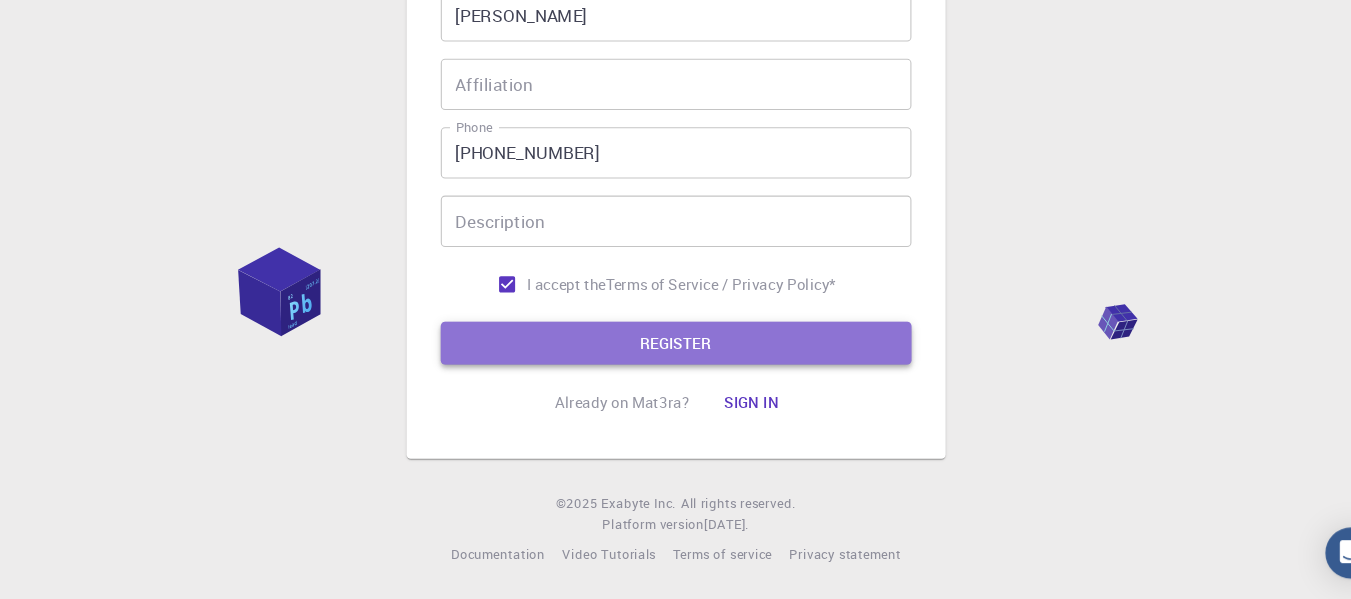 click on "REGISTER" at bounding box center [676, 359] 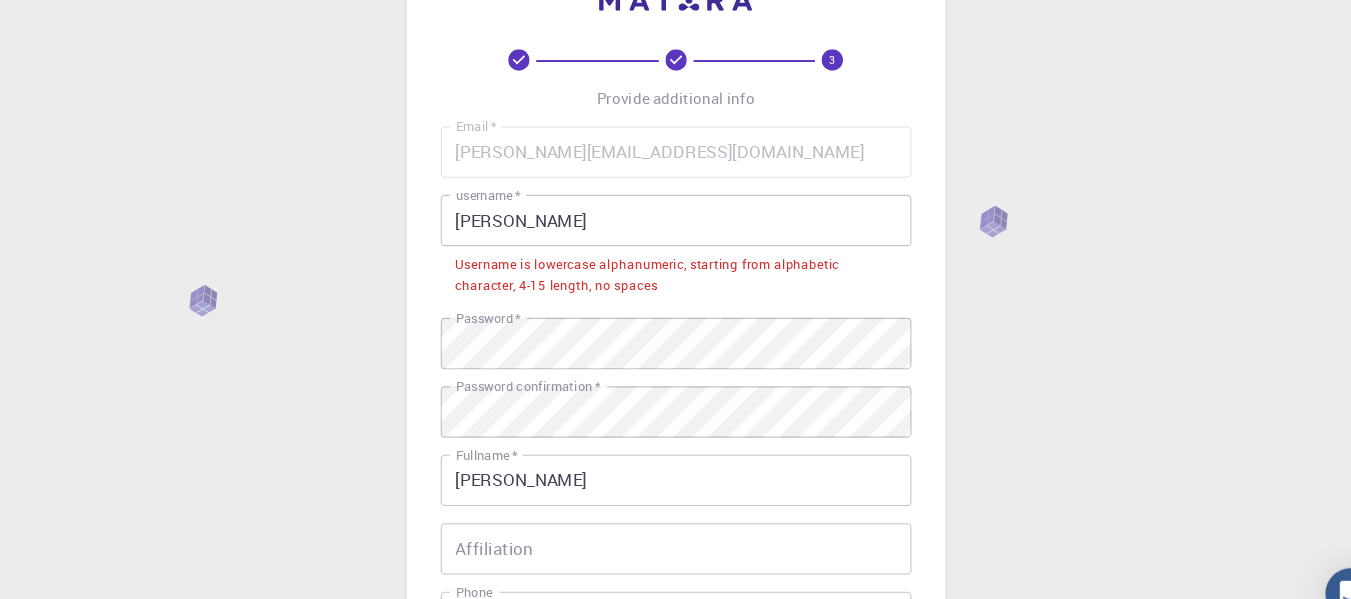 scroll, scrollTop: 0, scrollLeft: 0, axis: both 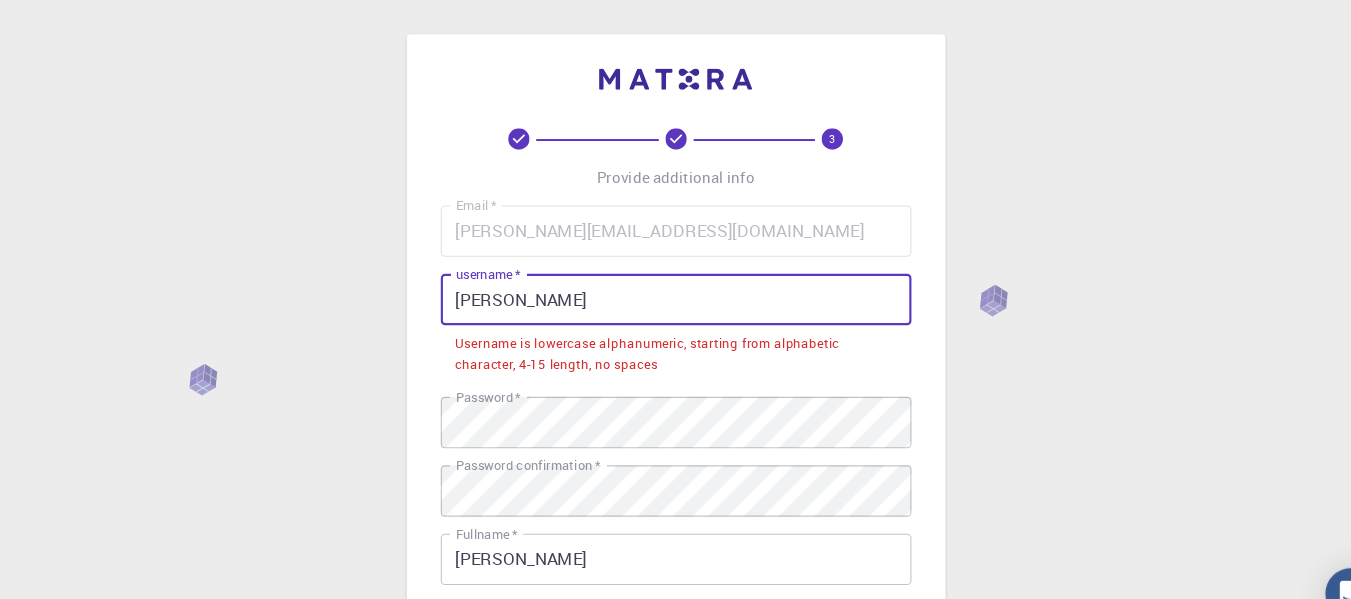click on "[PERSON_NAME]" at bounding box center (676, 280) 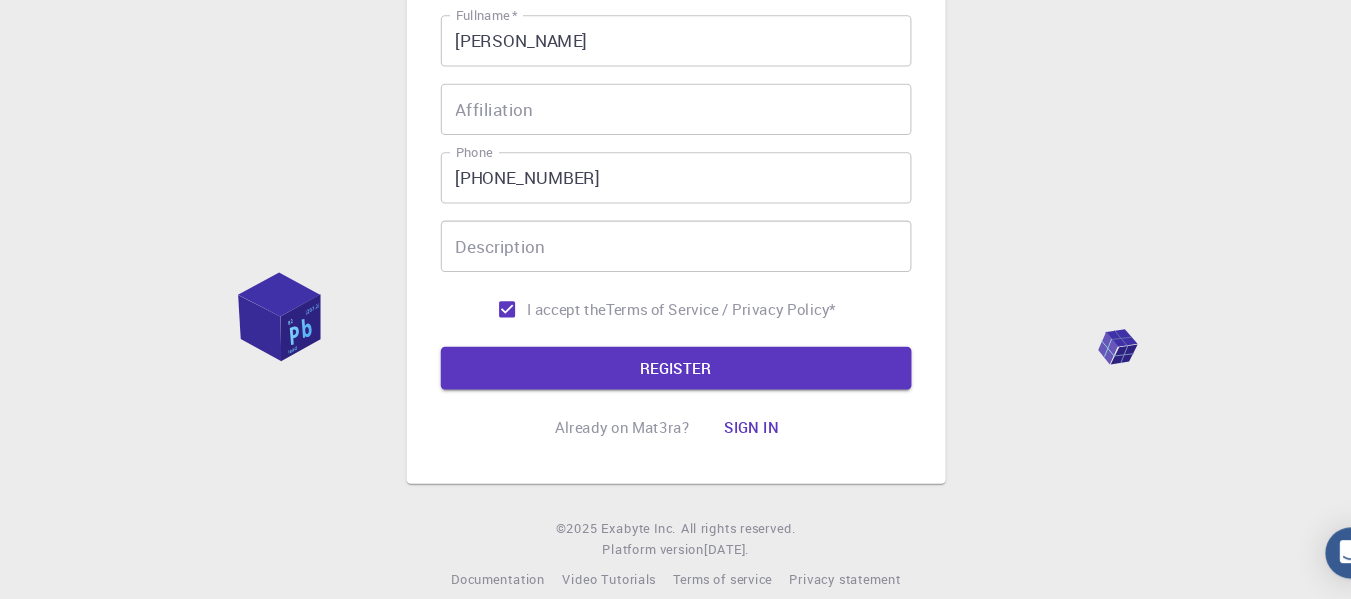 scroll, scrollTop: 419, scrollLeft: 0, axis: vertical 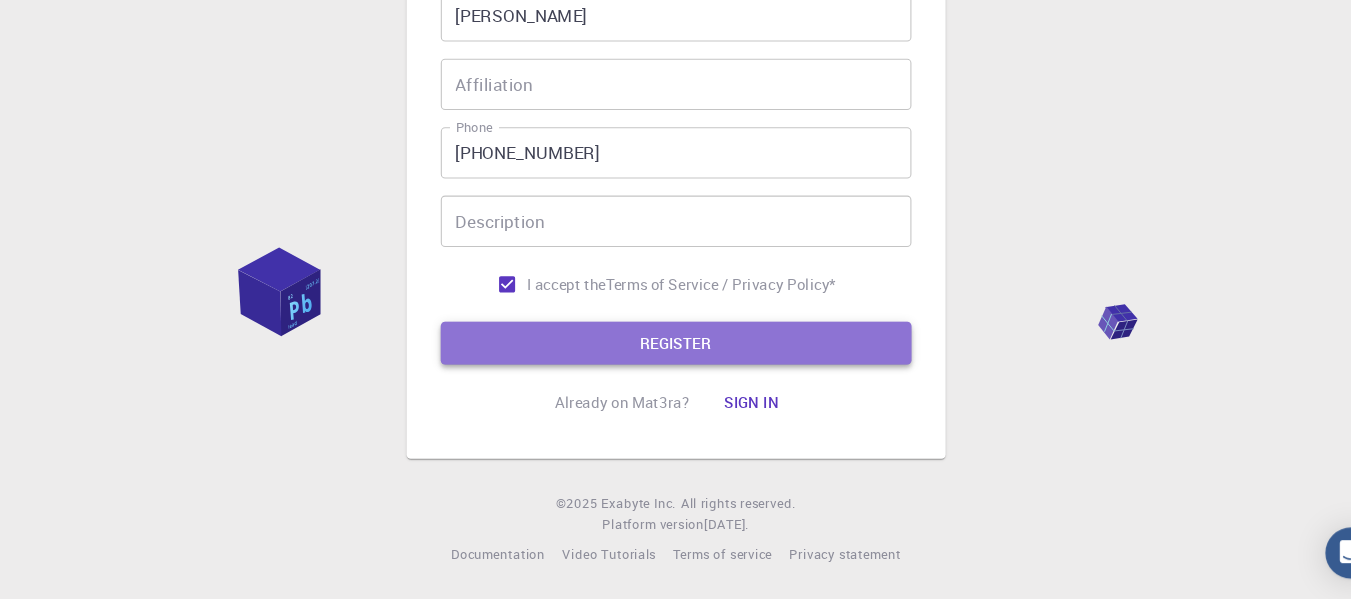 click on "REGISTER" at bounding box center [676, 359] 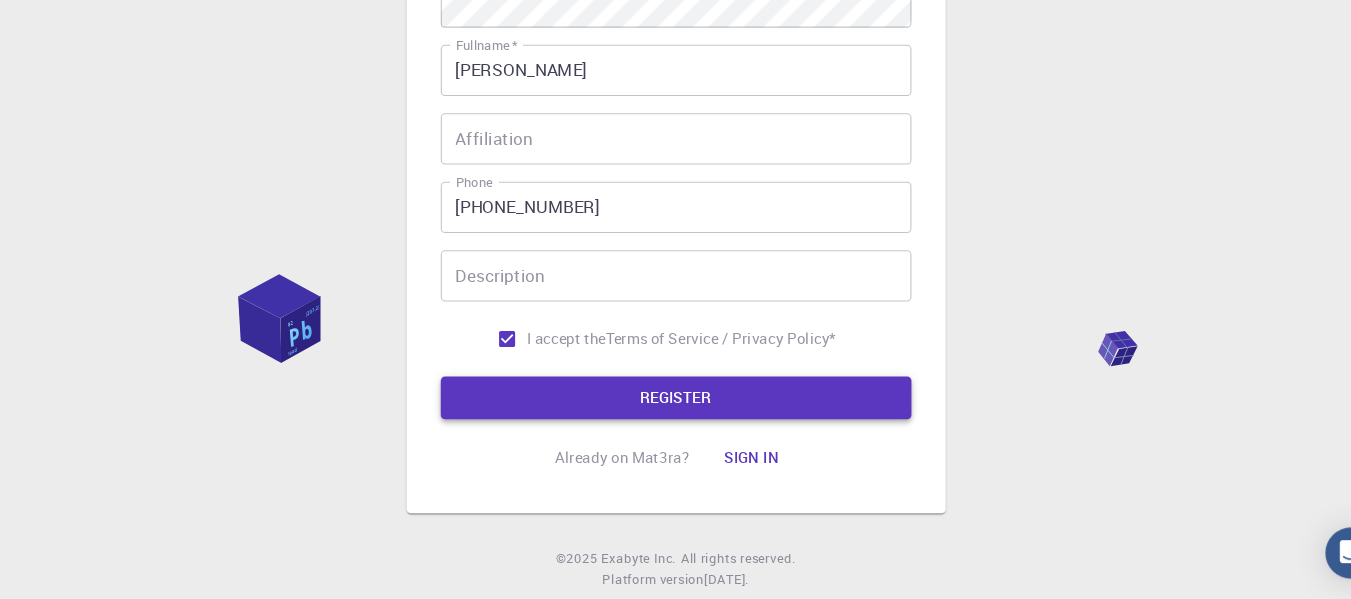 scroll, scrollTop: 470, scrollLeft: 0, axis: vertical 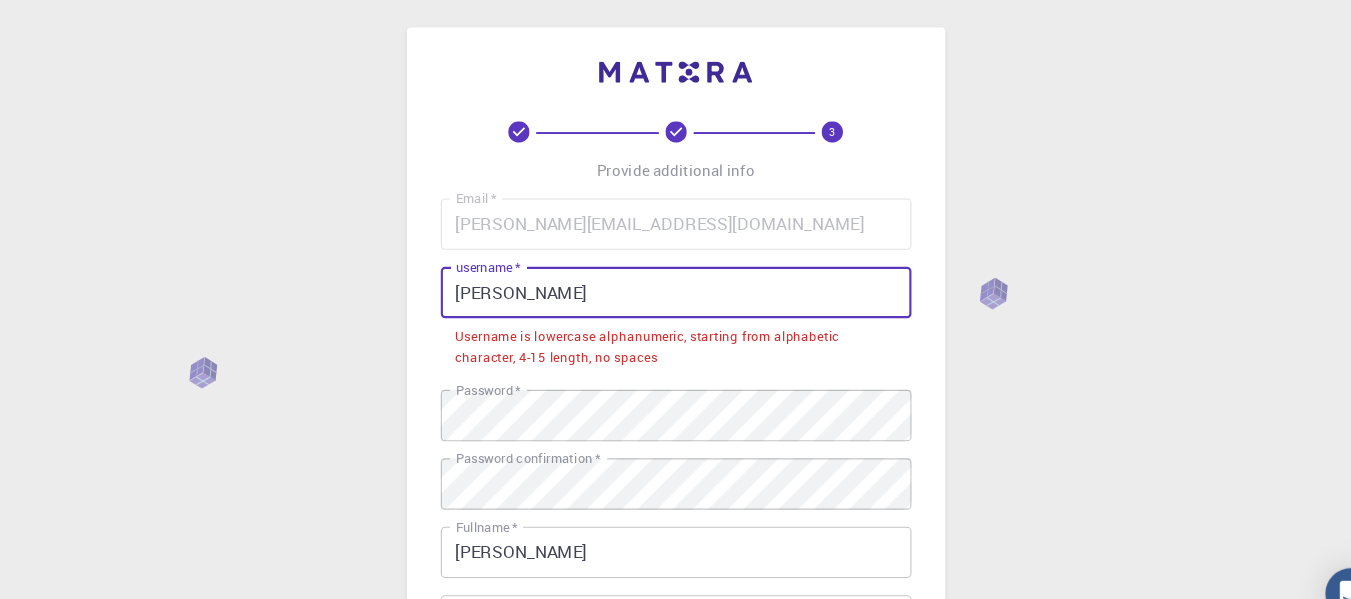 click on "[PERSON_NAME]" at bounding box center (676, 273) 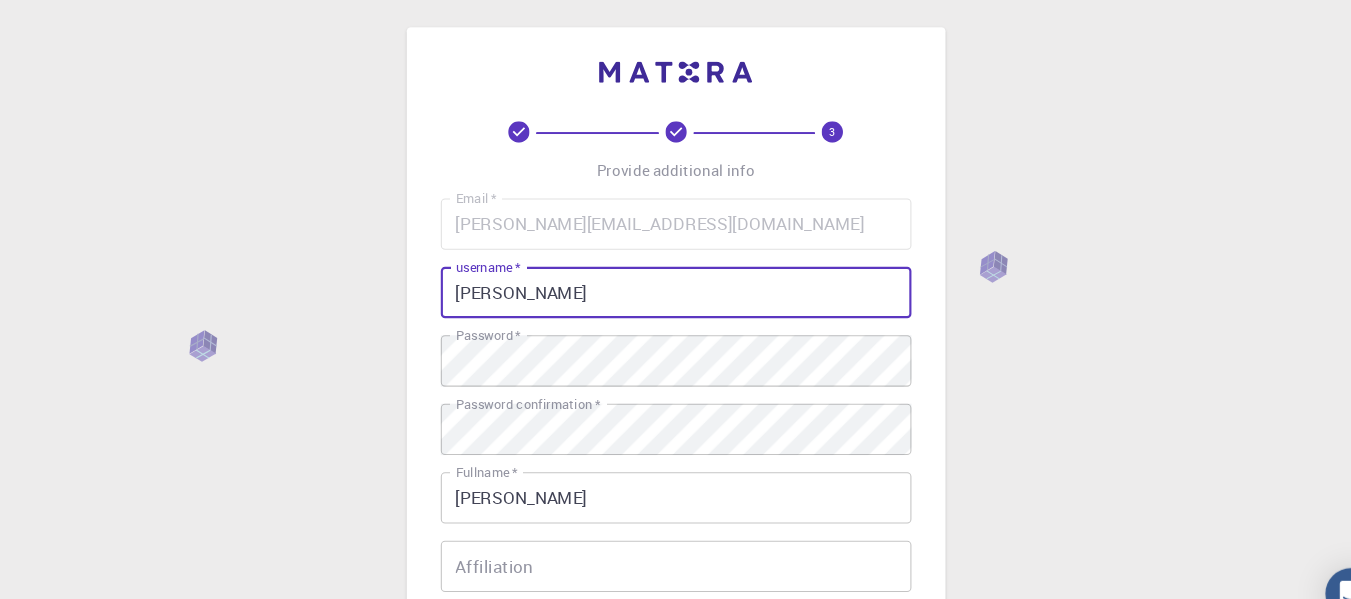 click on "[PERSON_NAME]" at bounding box center [676, 273] 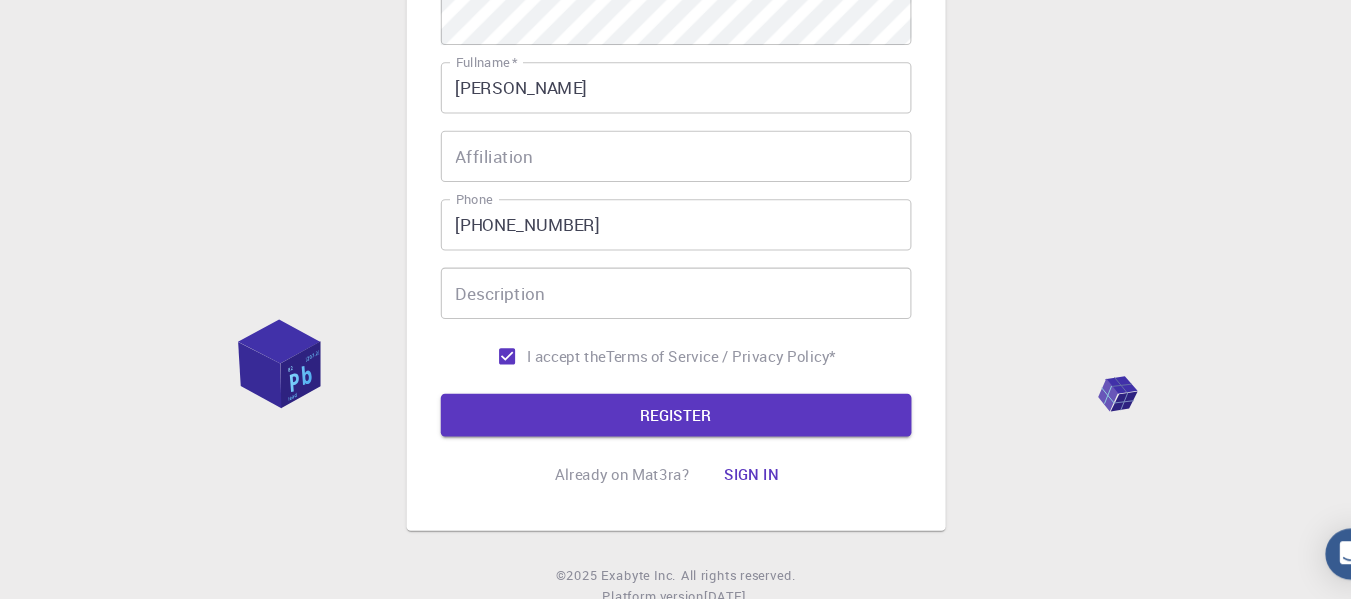 scroll, scrollTop: 419, scrollLeft: 0, axis: vertical 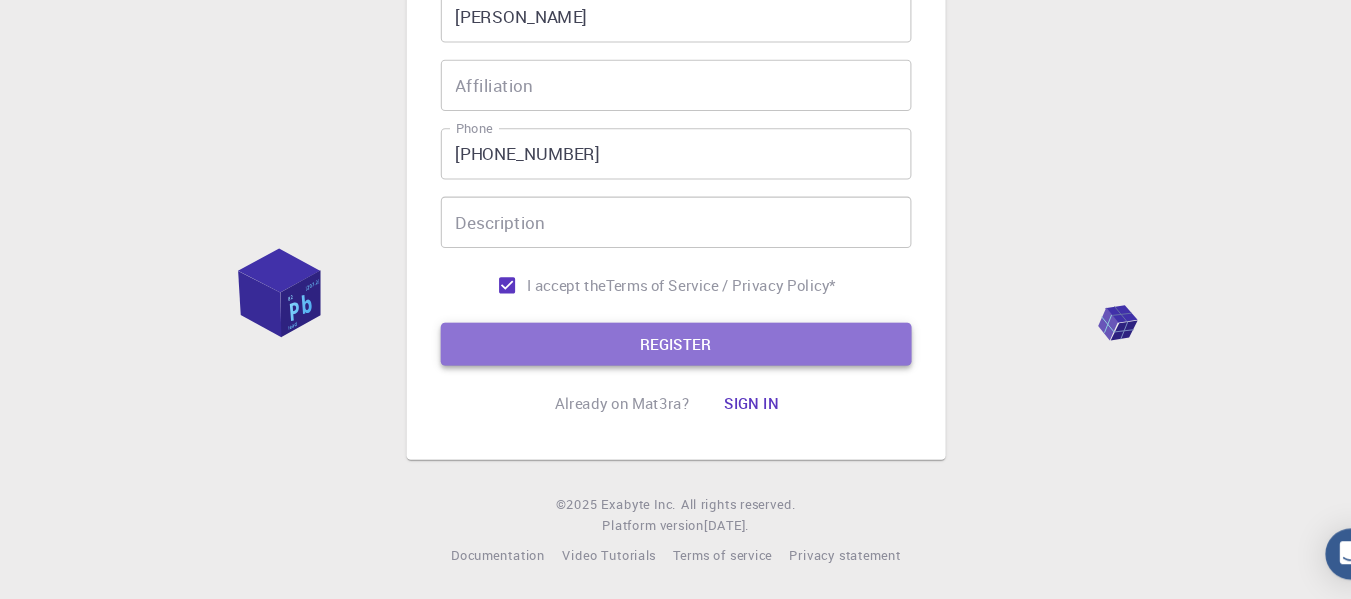click on "REGISTER" at bounding box center [676, 359] 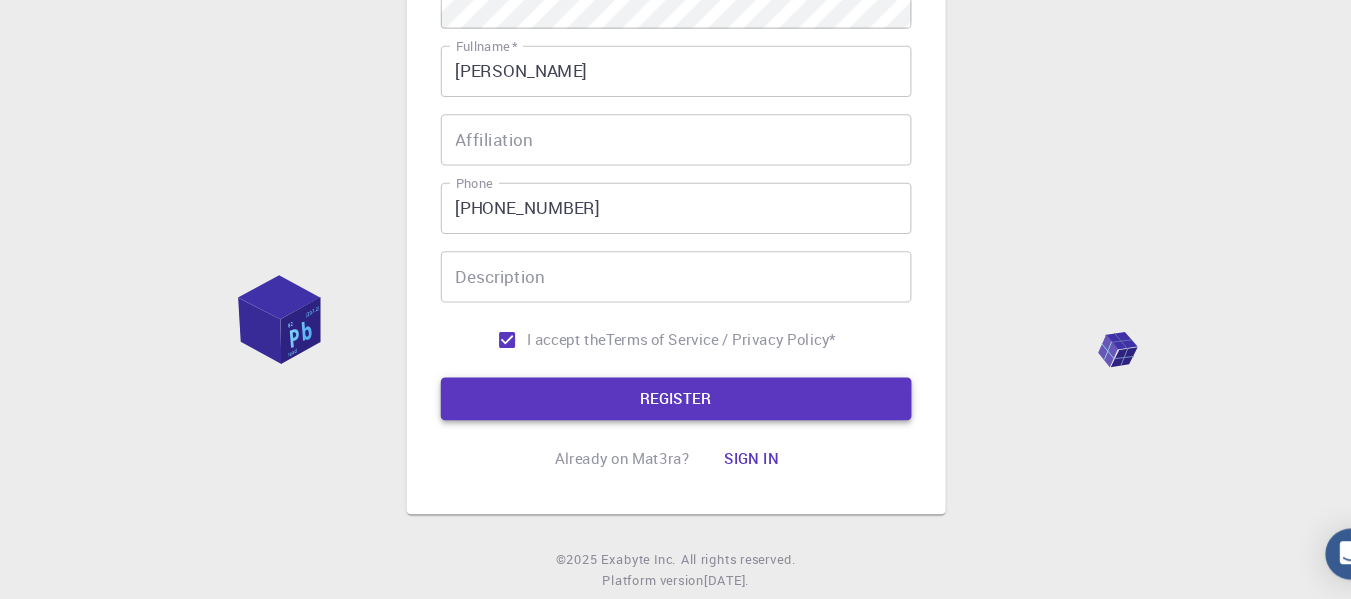 scroll, scrollTop: 470, scrollLeft: 0, axis: vertical 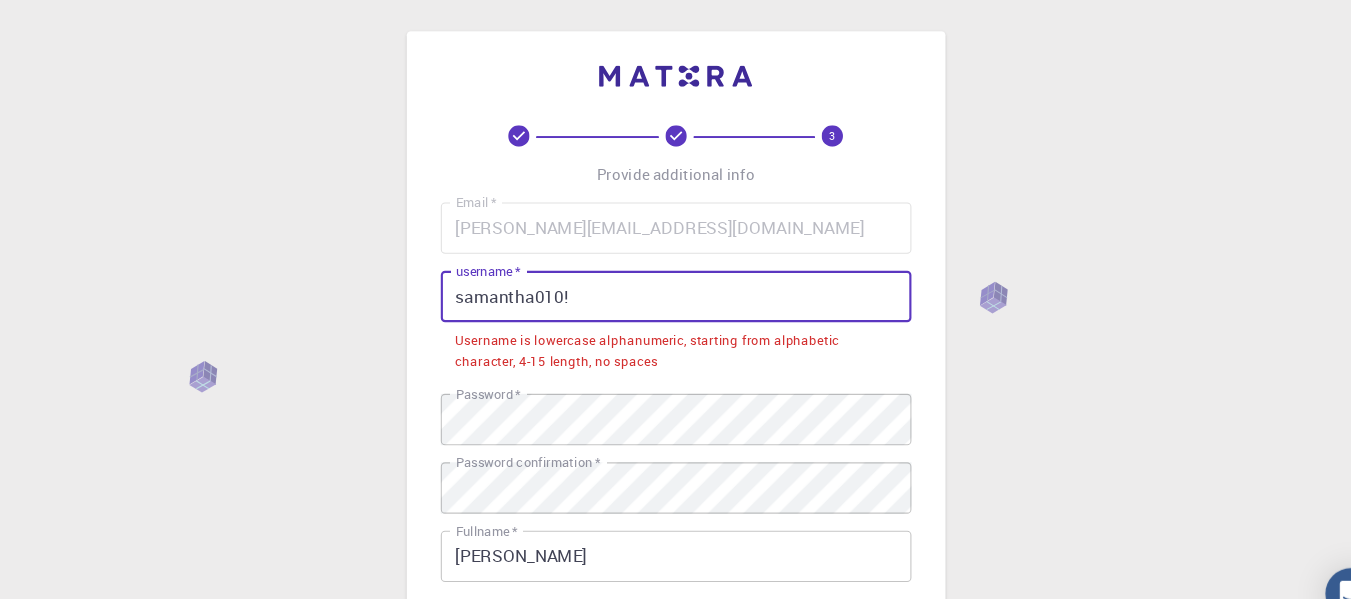 click on "samantha010!" at bounding box center [676, 277] 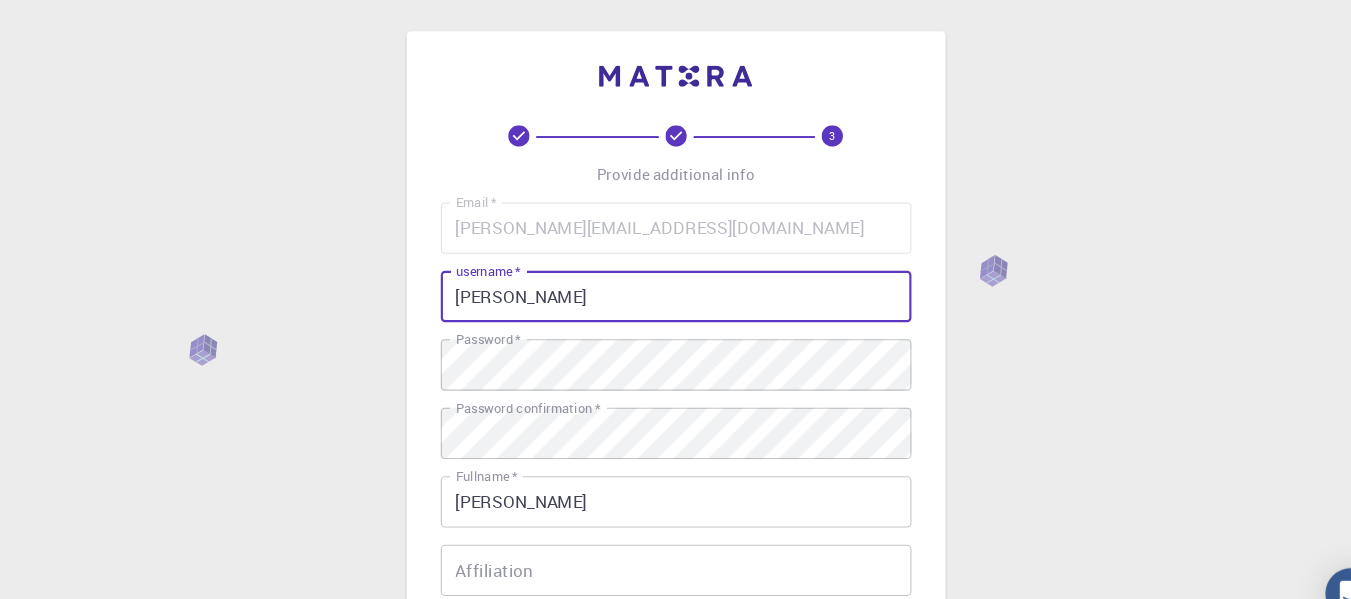 click on "REGISTER" at bounding box center [676, 775] 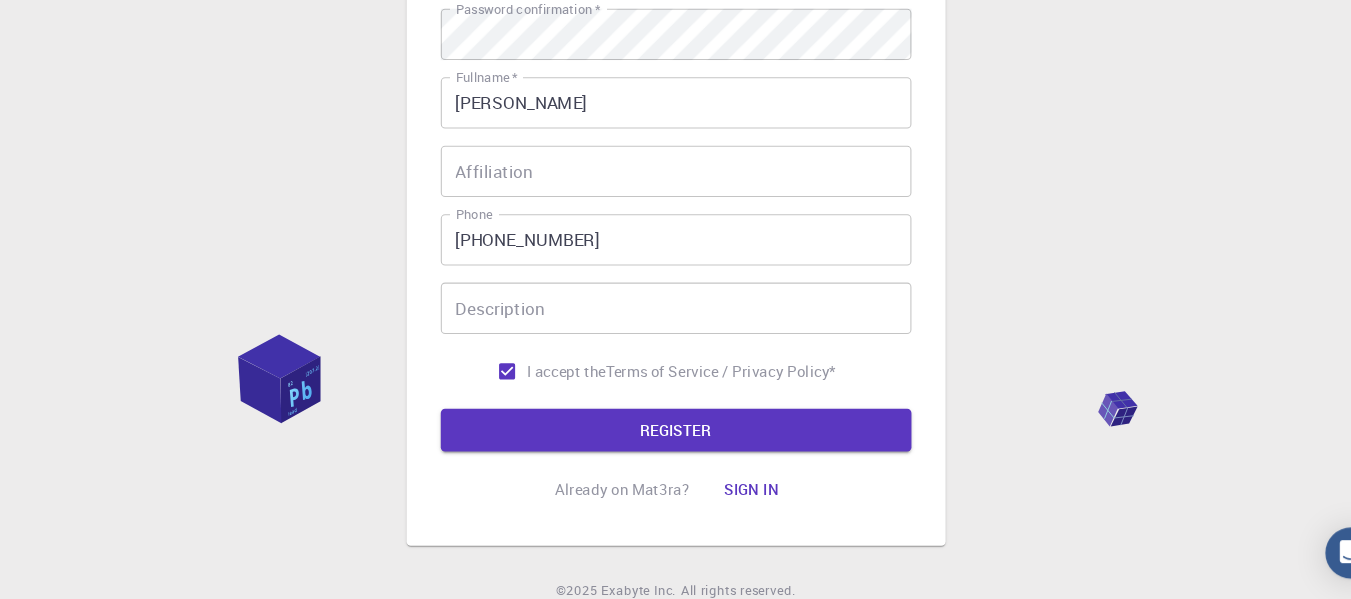 scroll, scrollTop: 339, scrollLeft: 0, axis: vertical 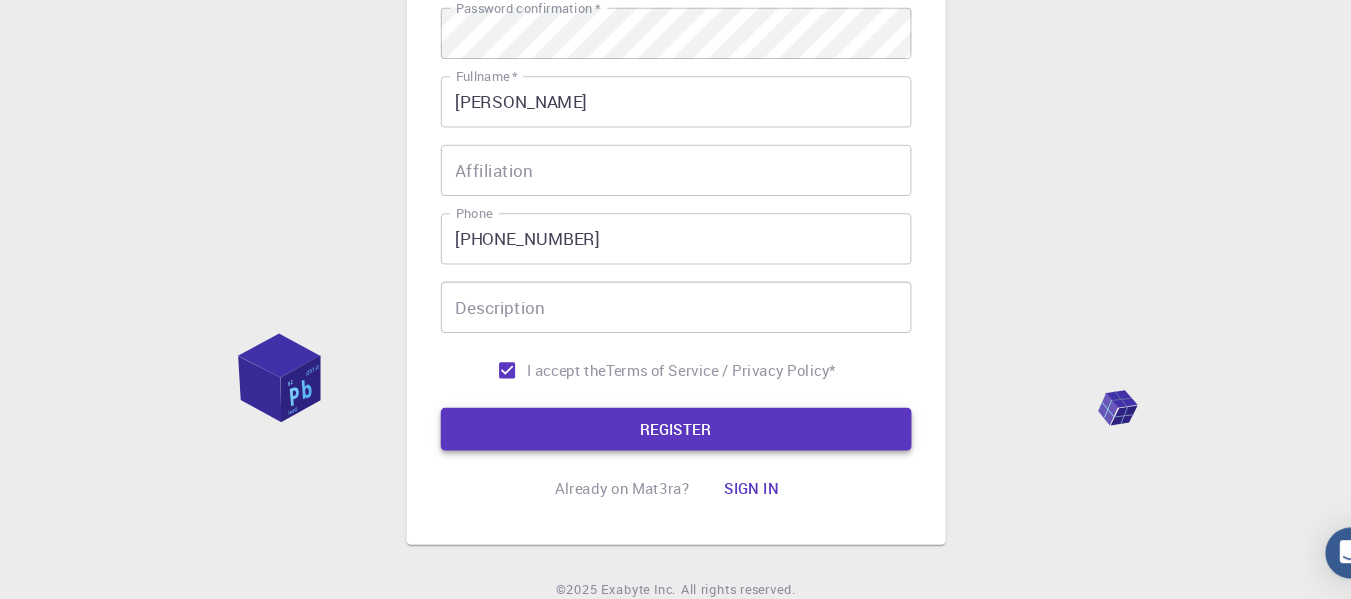 type on "samanthaalex" 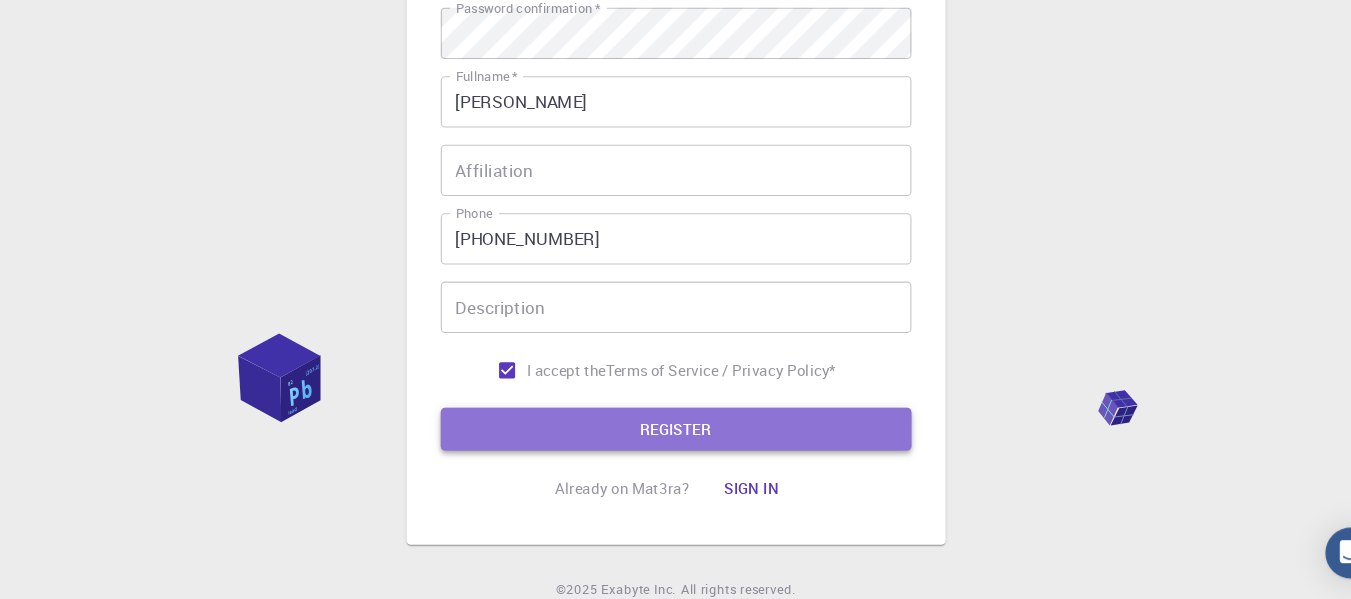 click on "REGISTER" at bounding box center [676, 439] 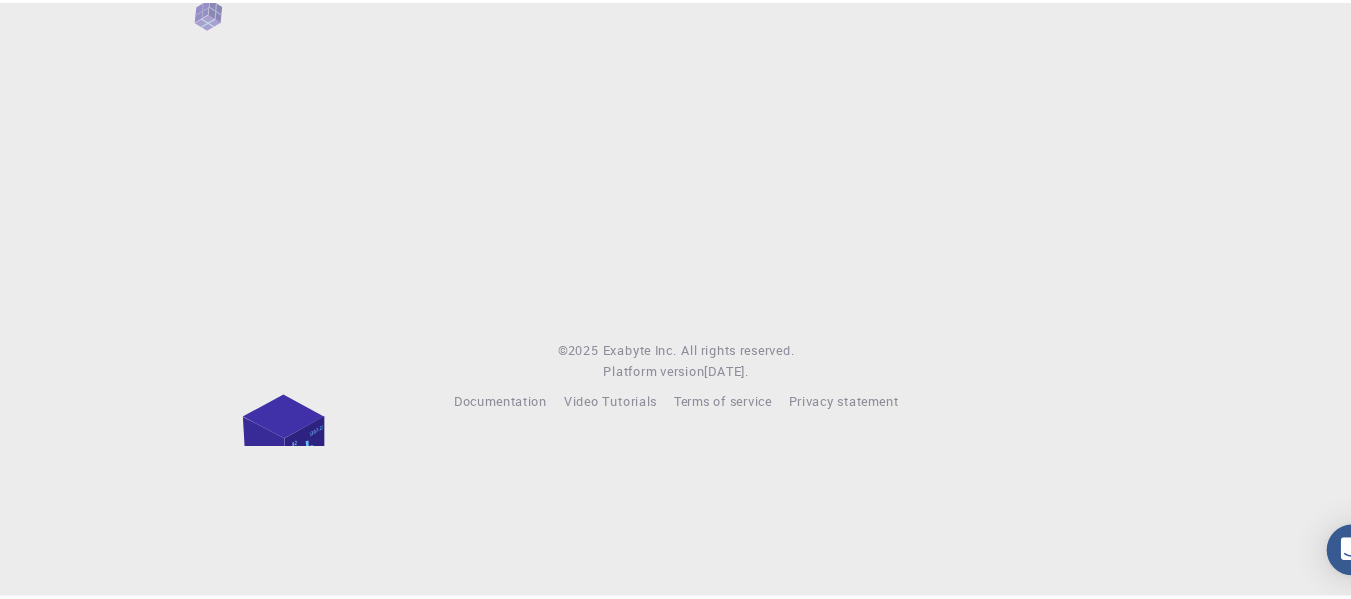 scroll, scrollTop: 113, scrollLeft: 0, axis: vertical 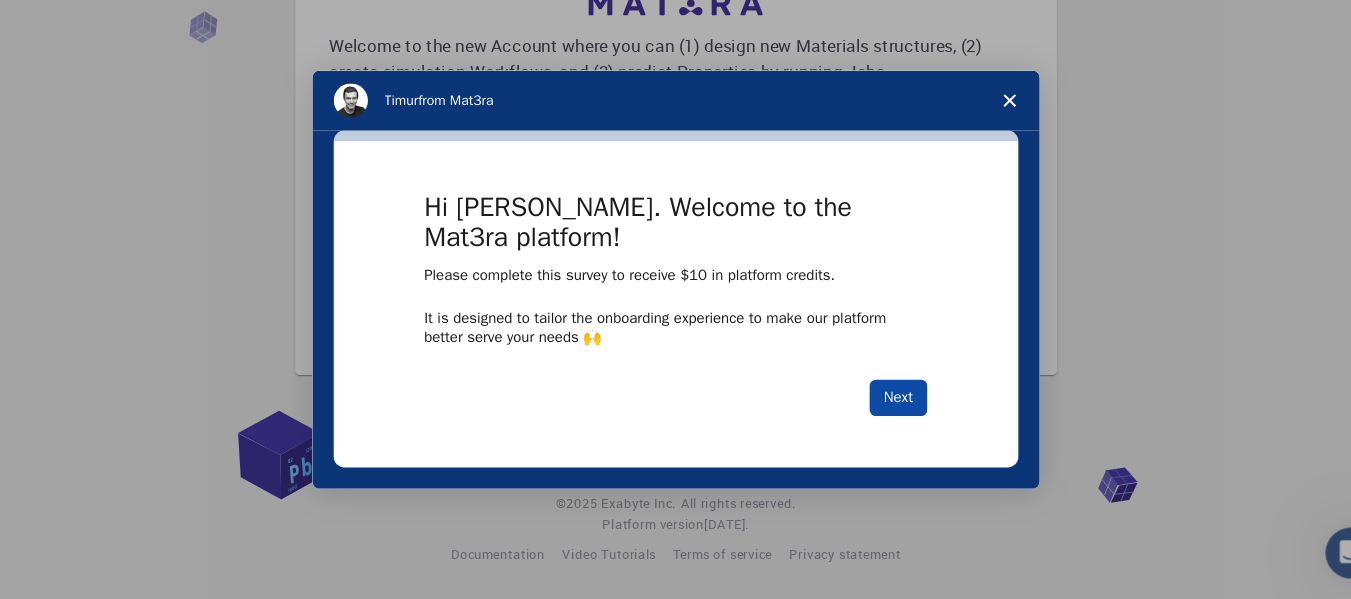 click on "Next" at bounding box center (836, 370) 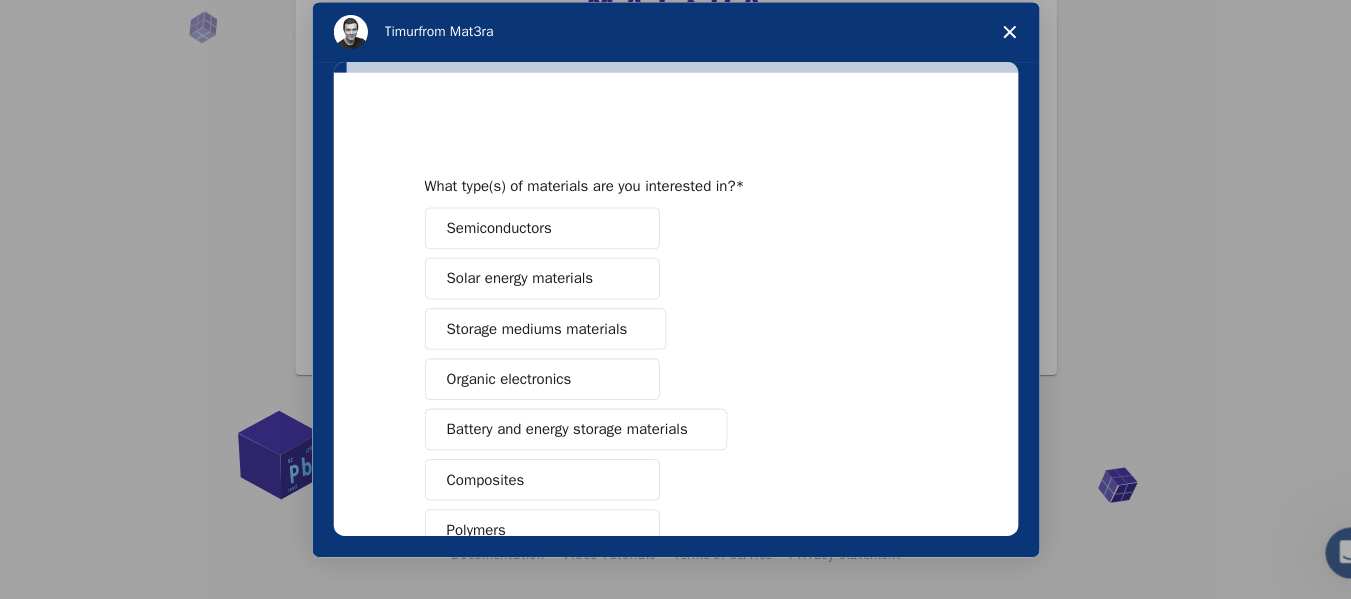 click on "What type(s) of materials are you interested in? Semiconductors Solar energy materials Storage mediums materials Organic electronics Battery and energy storage materials Composites Polymers Metals & Alloys Chemicals & Solvents Catalysis and reactivity Glasses Other (Please specify) Next" at bounding box center (629, 287) 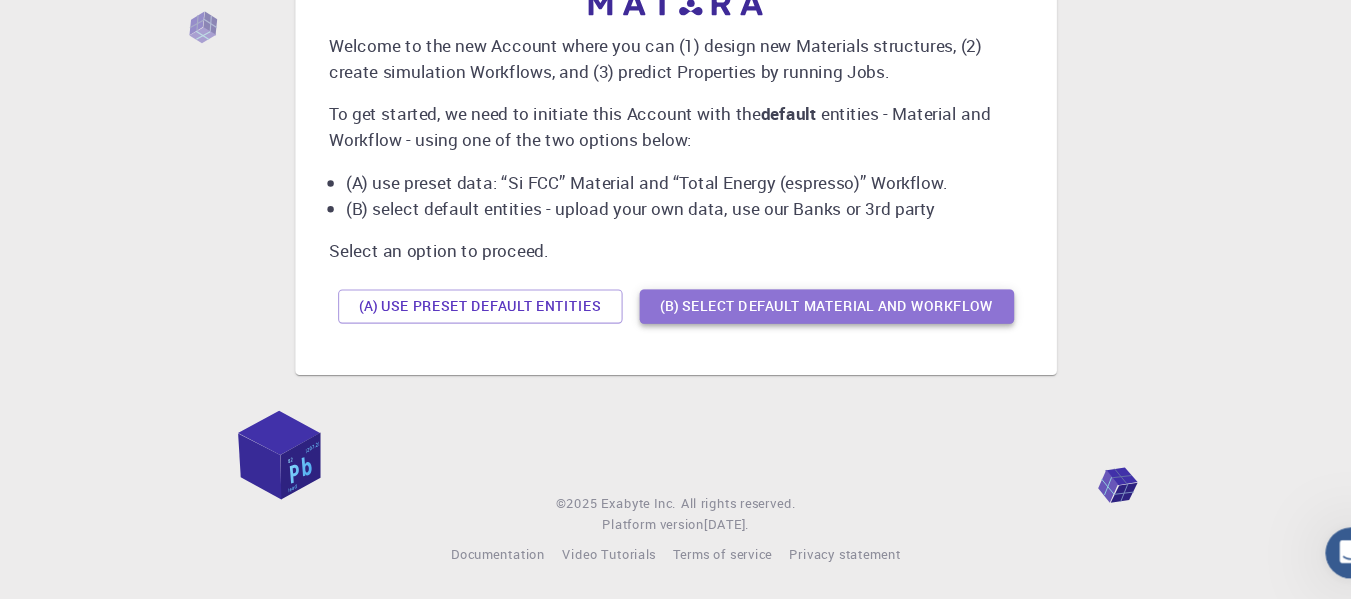 click on "(B) Select default material and workflow" at bounding box center [817, 325] 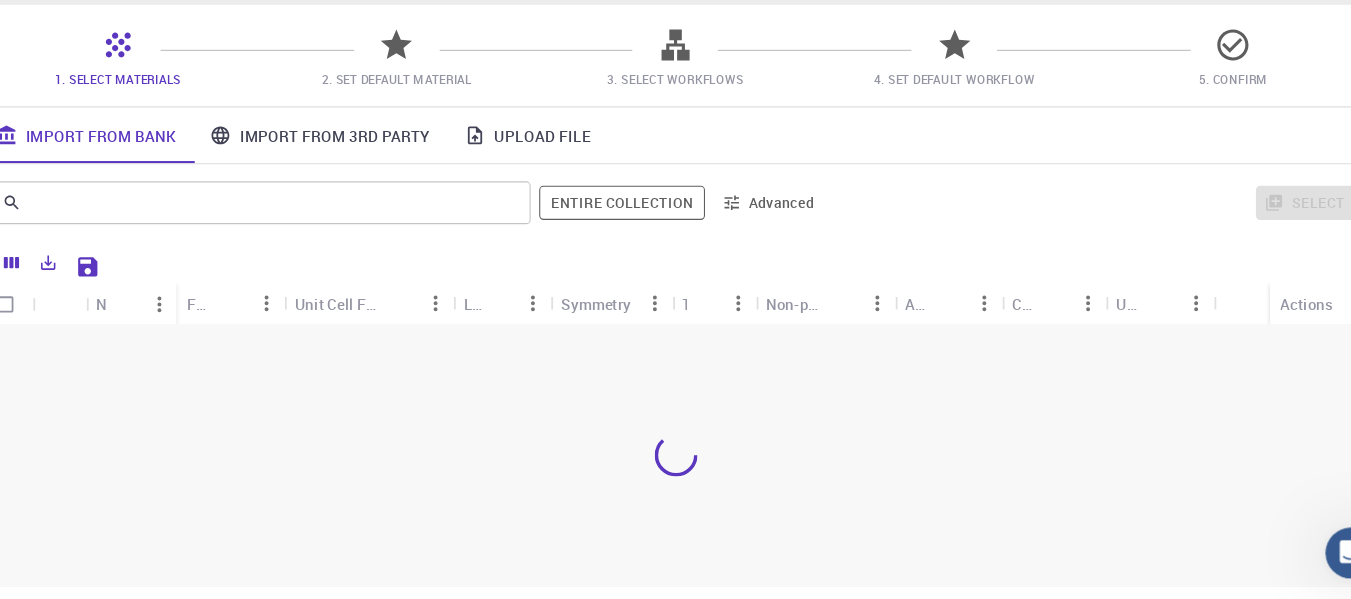 scroll, scrollTop: 165, scrollLeft: 0, axis: vertical 